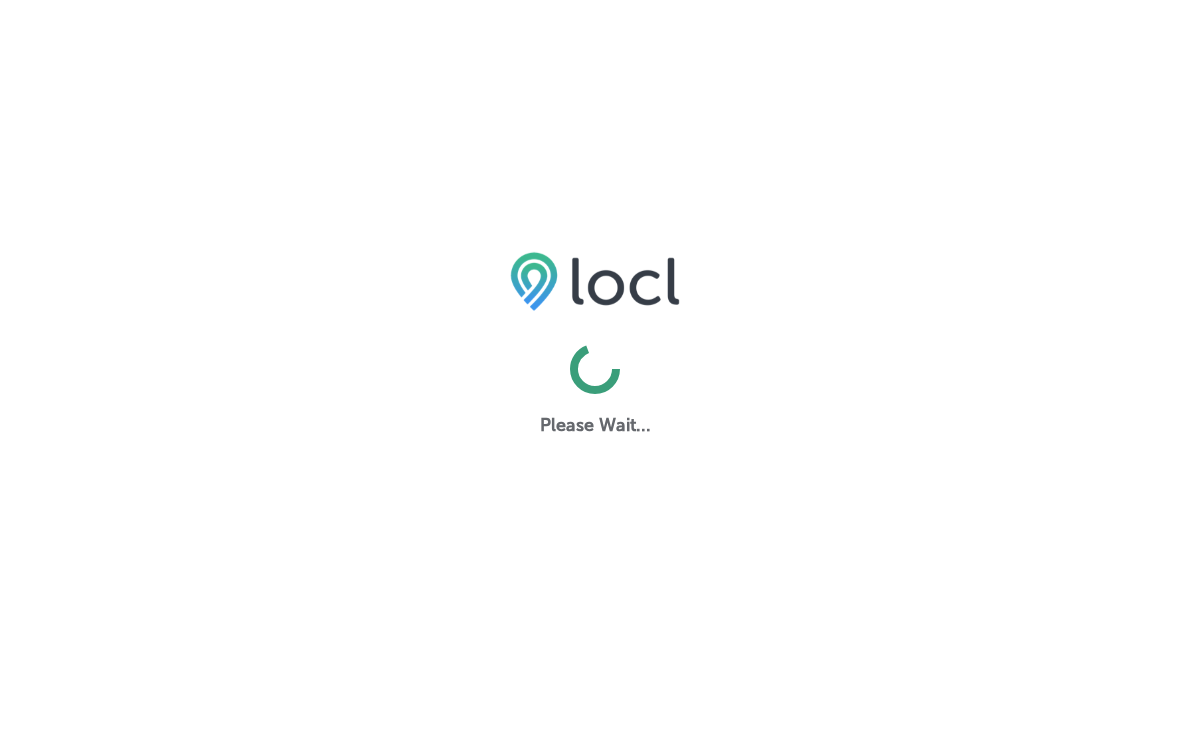 scroll, scrollTop: 0, scrollLeft: 0, axis: both 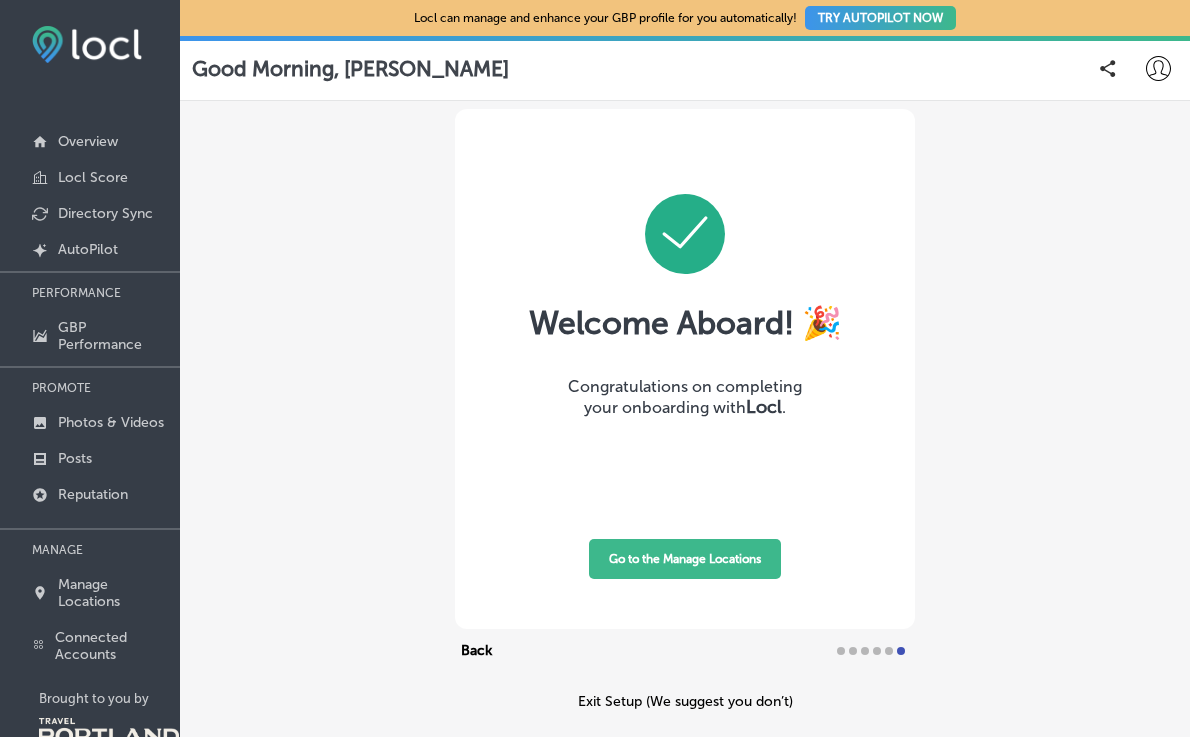 click on "Go to the Manage Locations" at bounding box center [685, 559] 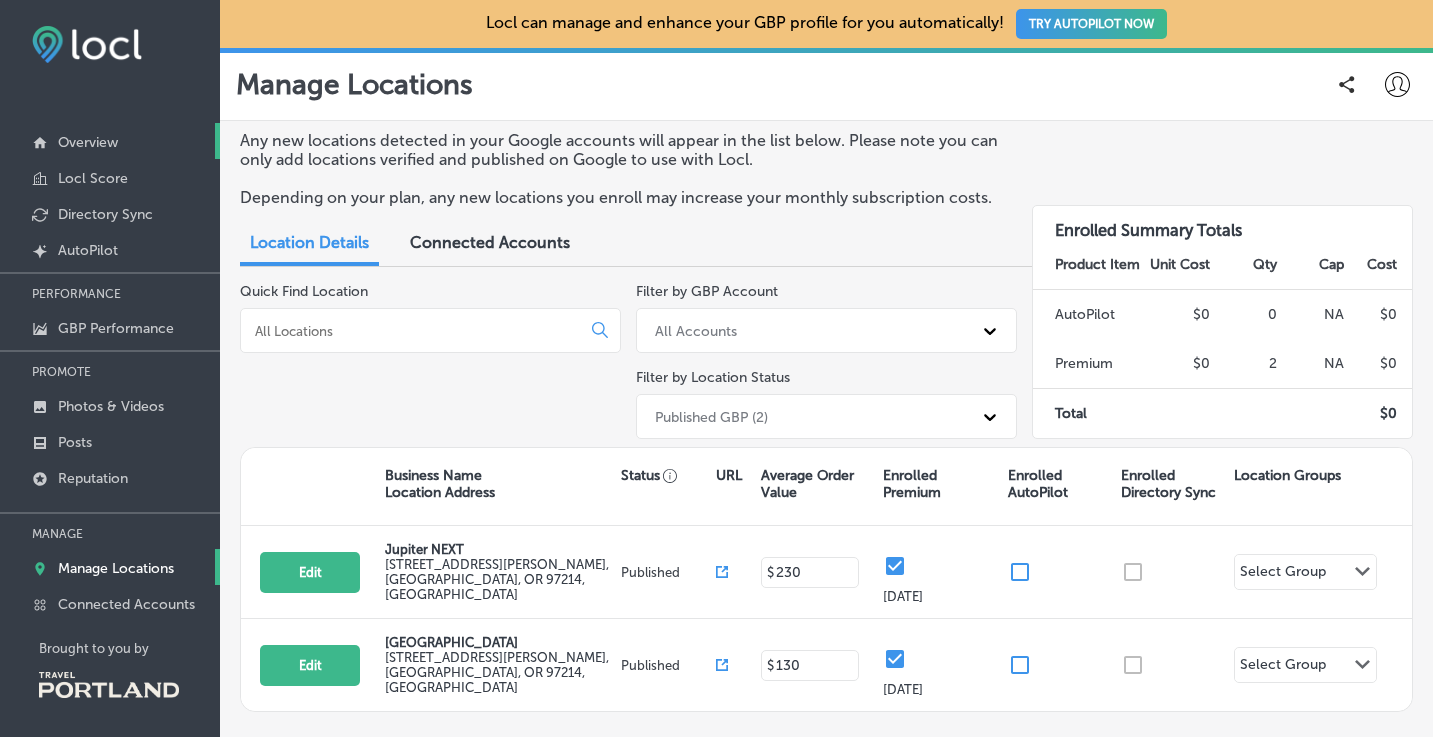click on "Overview" at bounding box center [88, 142] 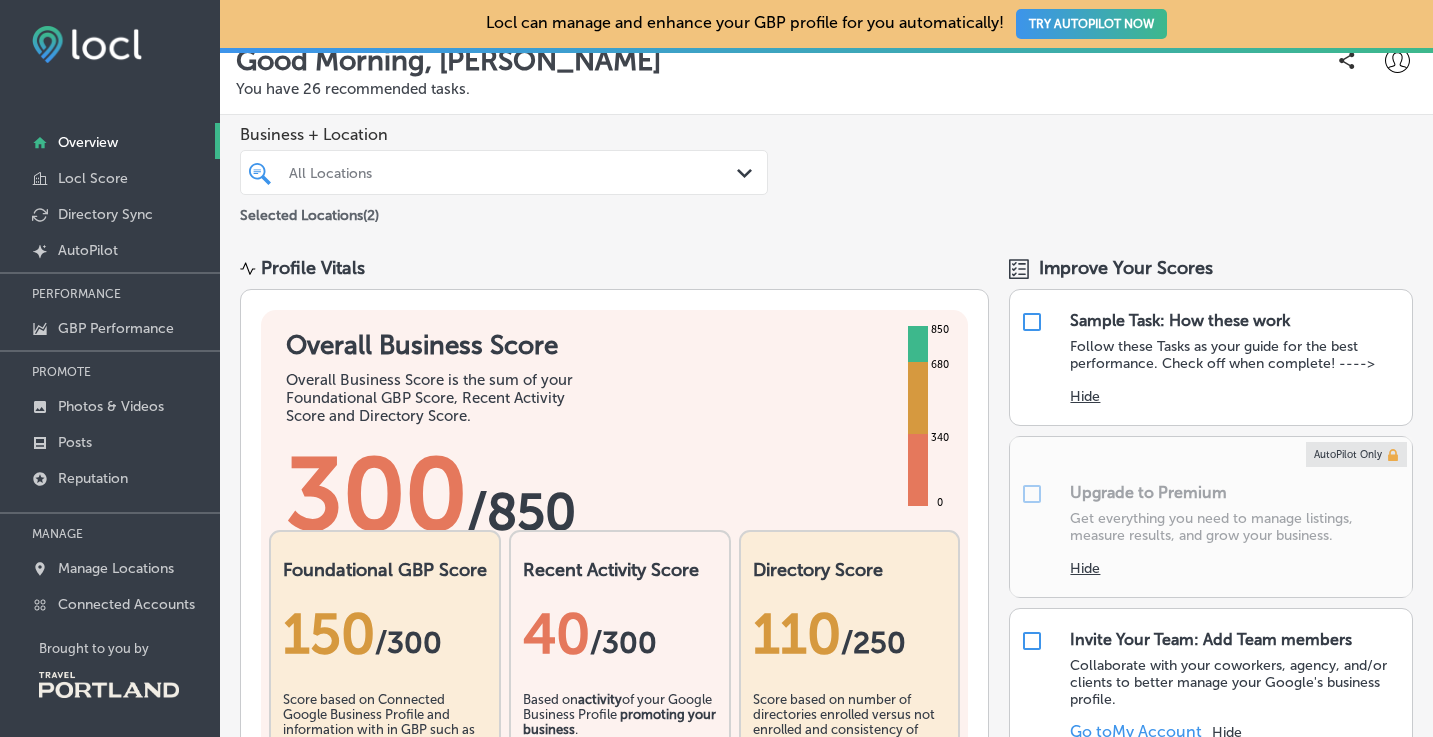 scroll, scrollTop: 21, scrollLeft: 0, axis: vertical 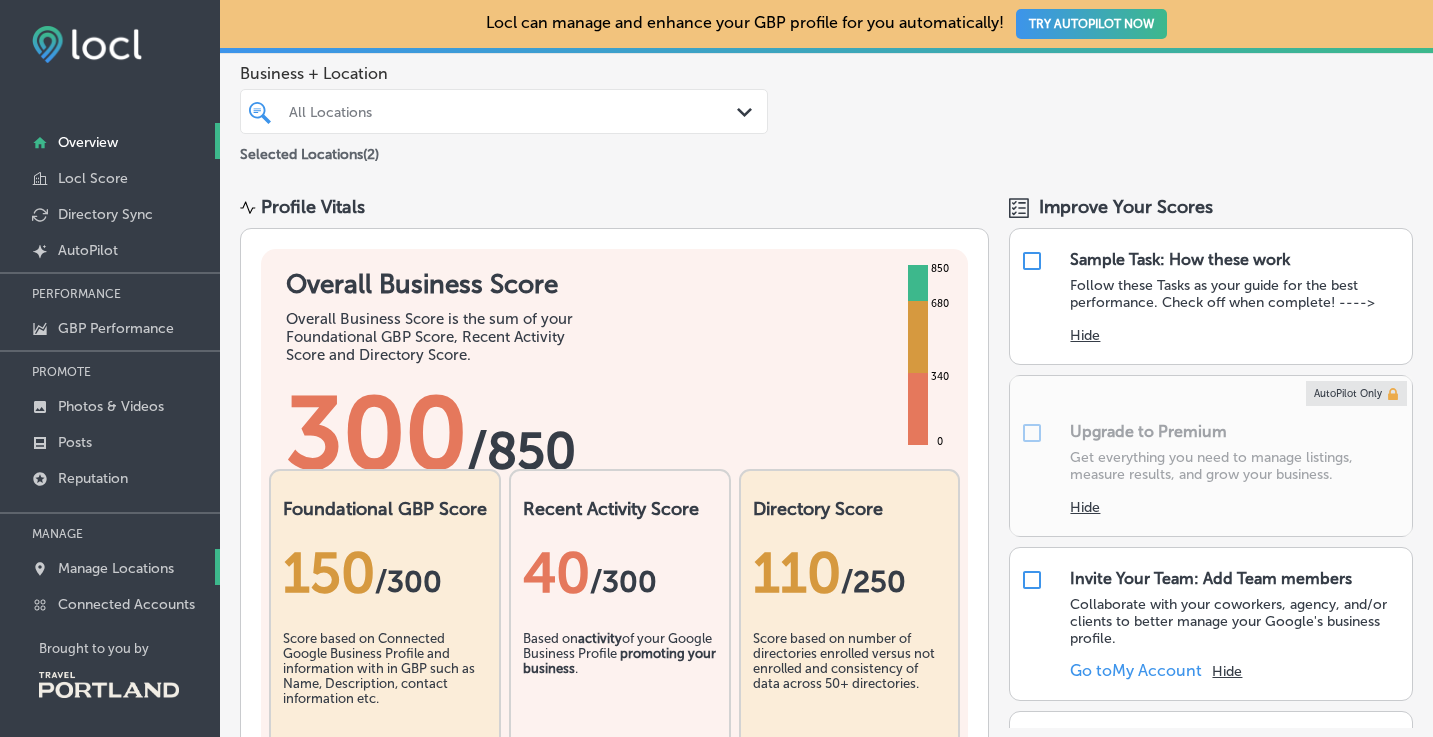 click on "Manage Locations" at bounding box center [116, 568] 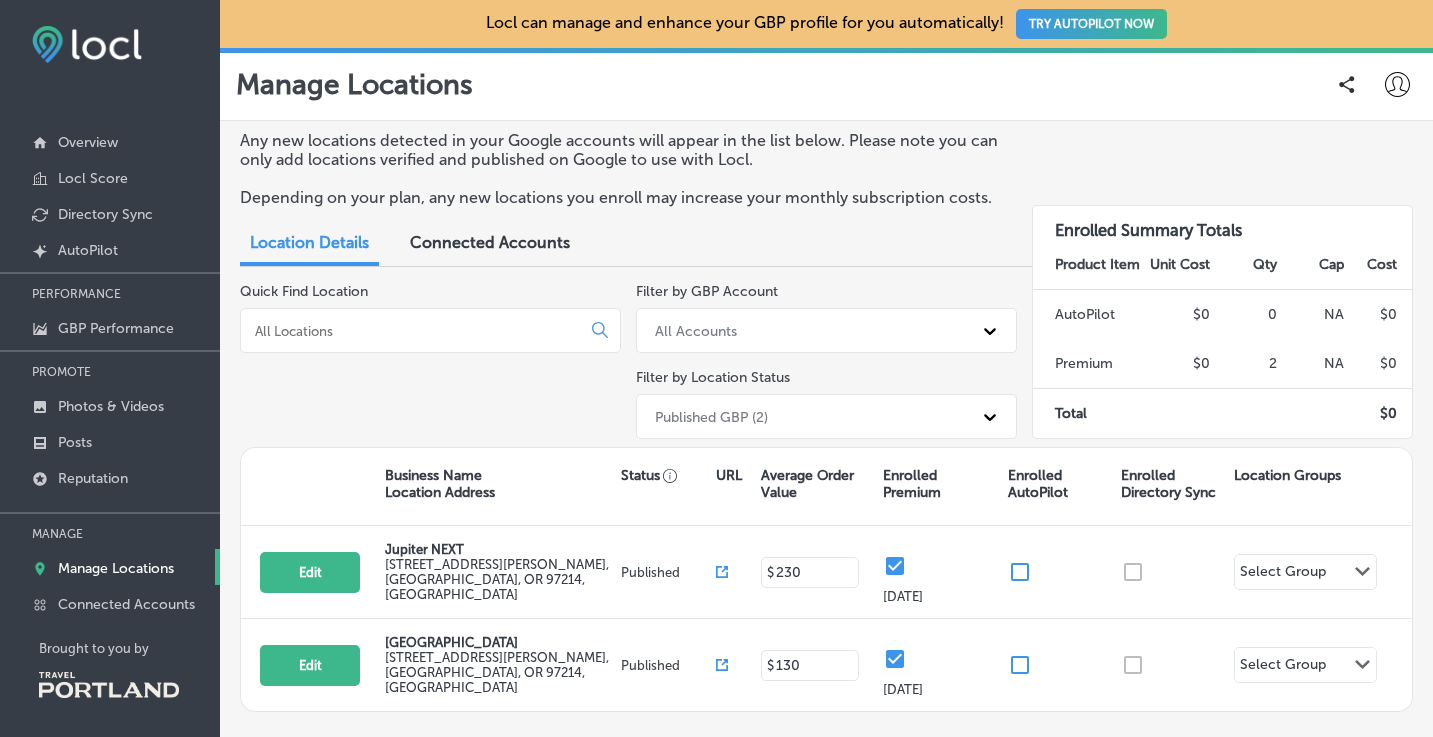 scroll, scrollTop: 76, scrollLeft: 0, axis: vertical 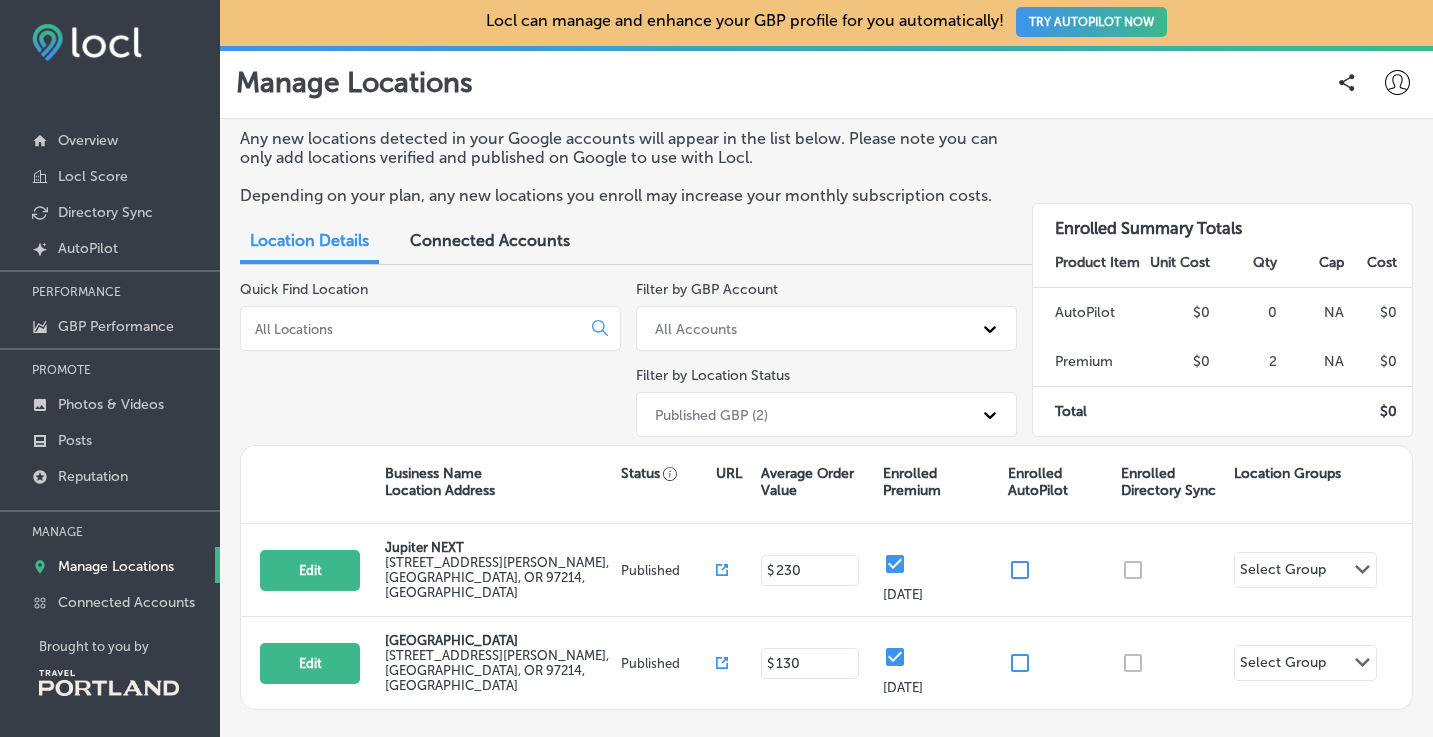 click on "Connected Accounts" at bounding box center [490, 240] 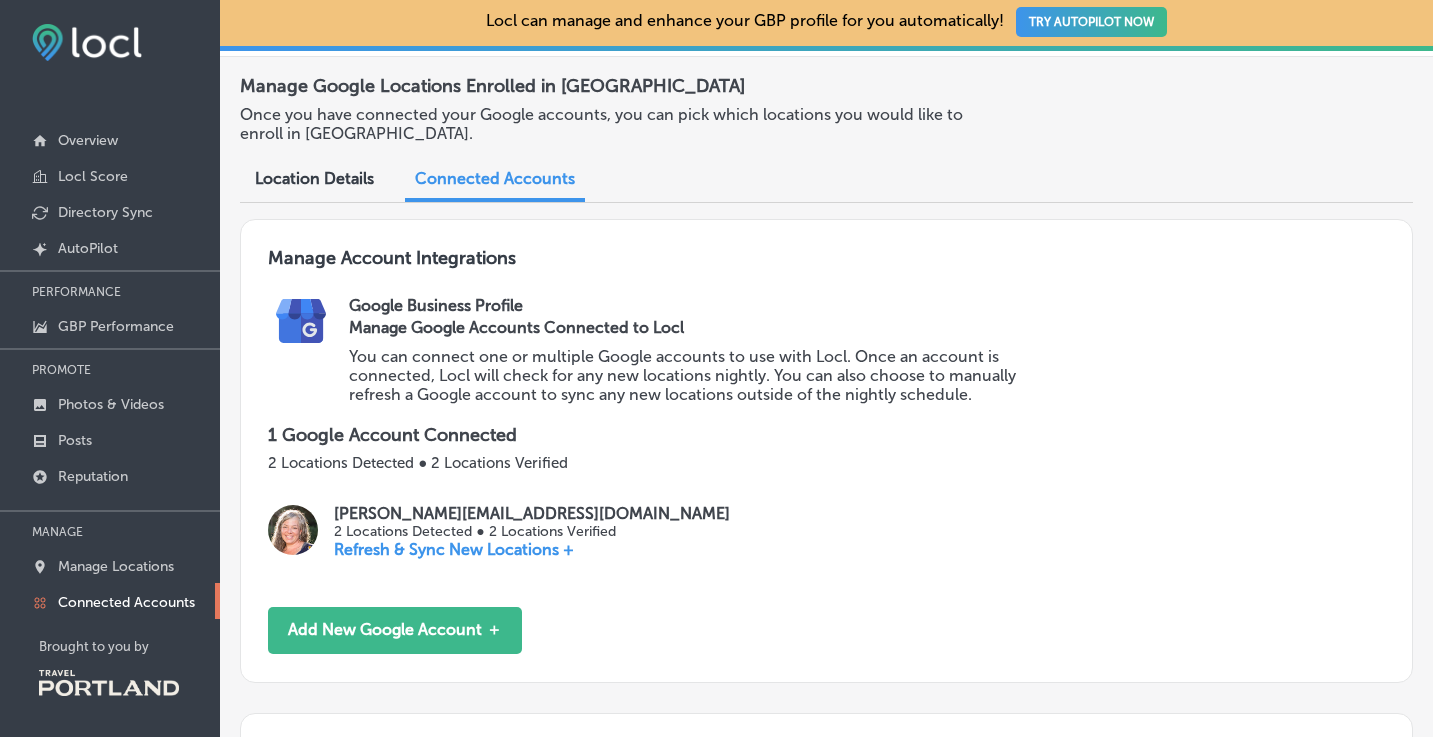 scroll, scrollTop: 0, scrollLeft: 0, axis: both 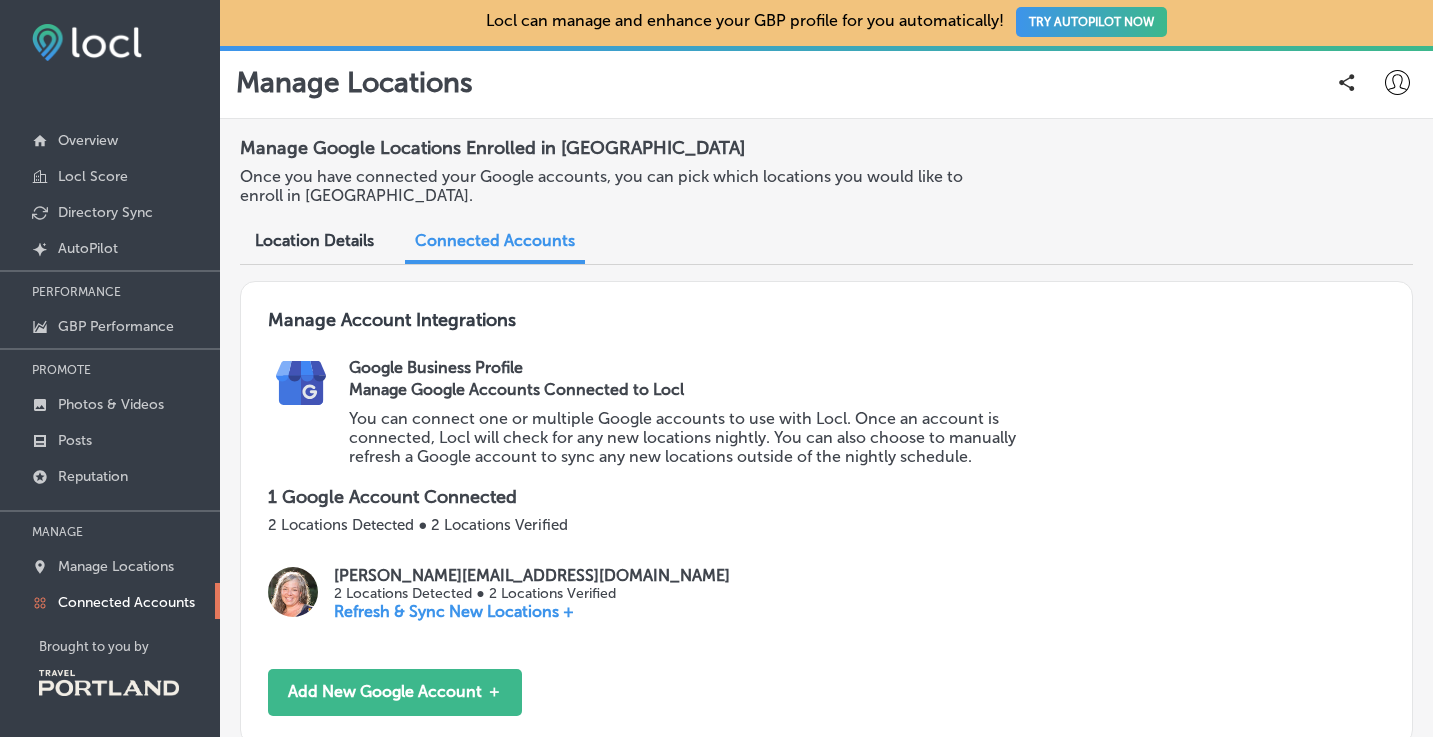 click on "Location Details" at bounding box center (314, 240) 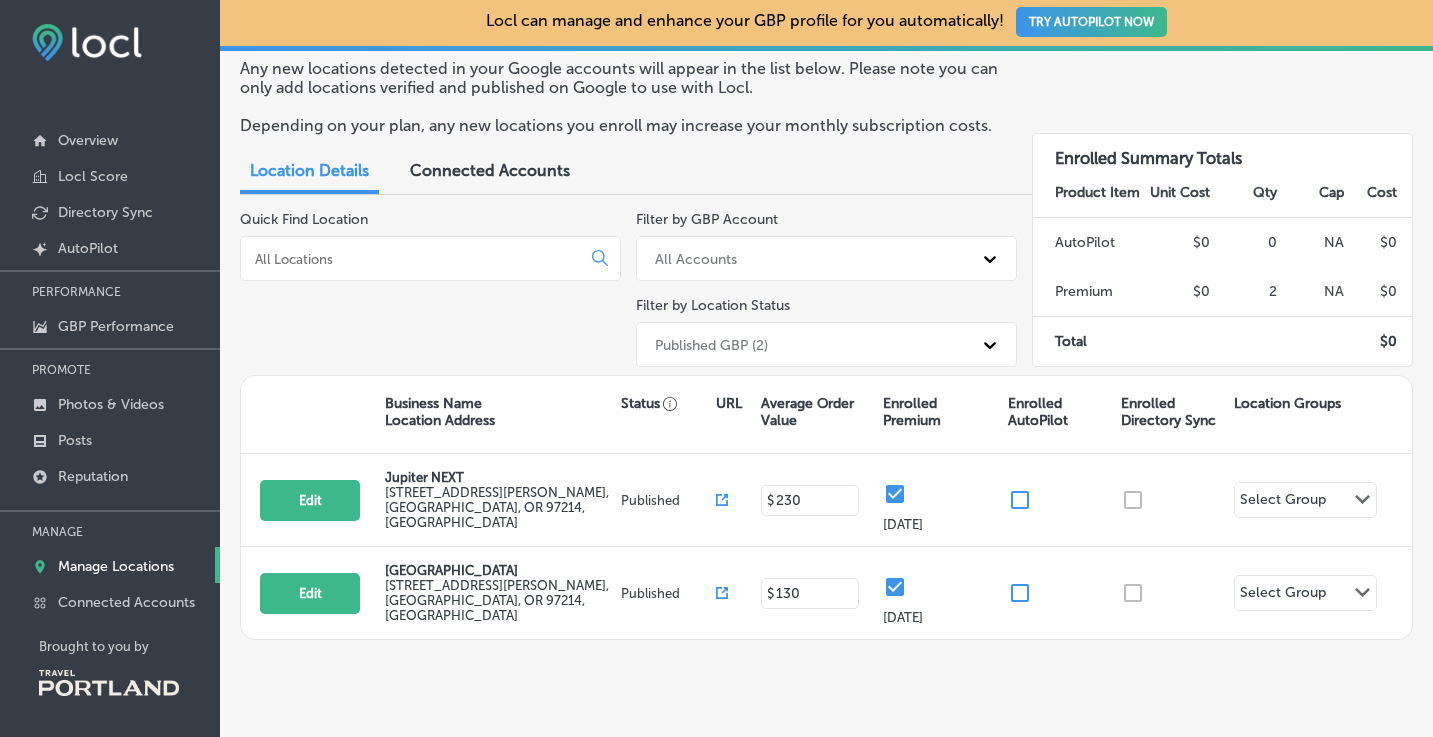 scroll, scrollTop: 76, scrollLeft: 0, axis: vertical 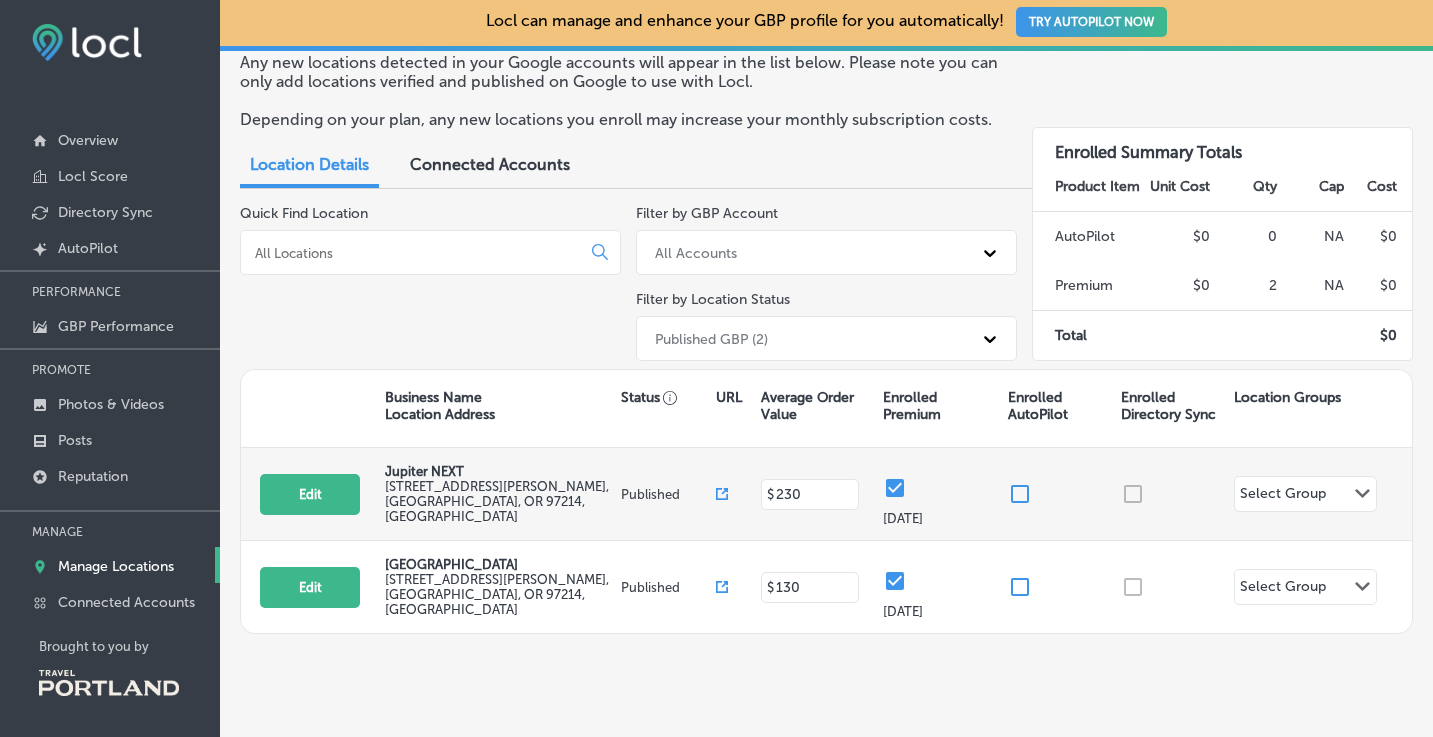 click on "900 East Burnside Street , Portland, OR 97214, US" at bounding box center (501, 501) 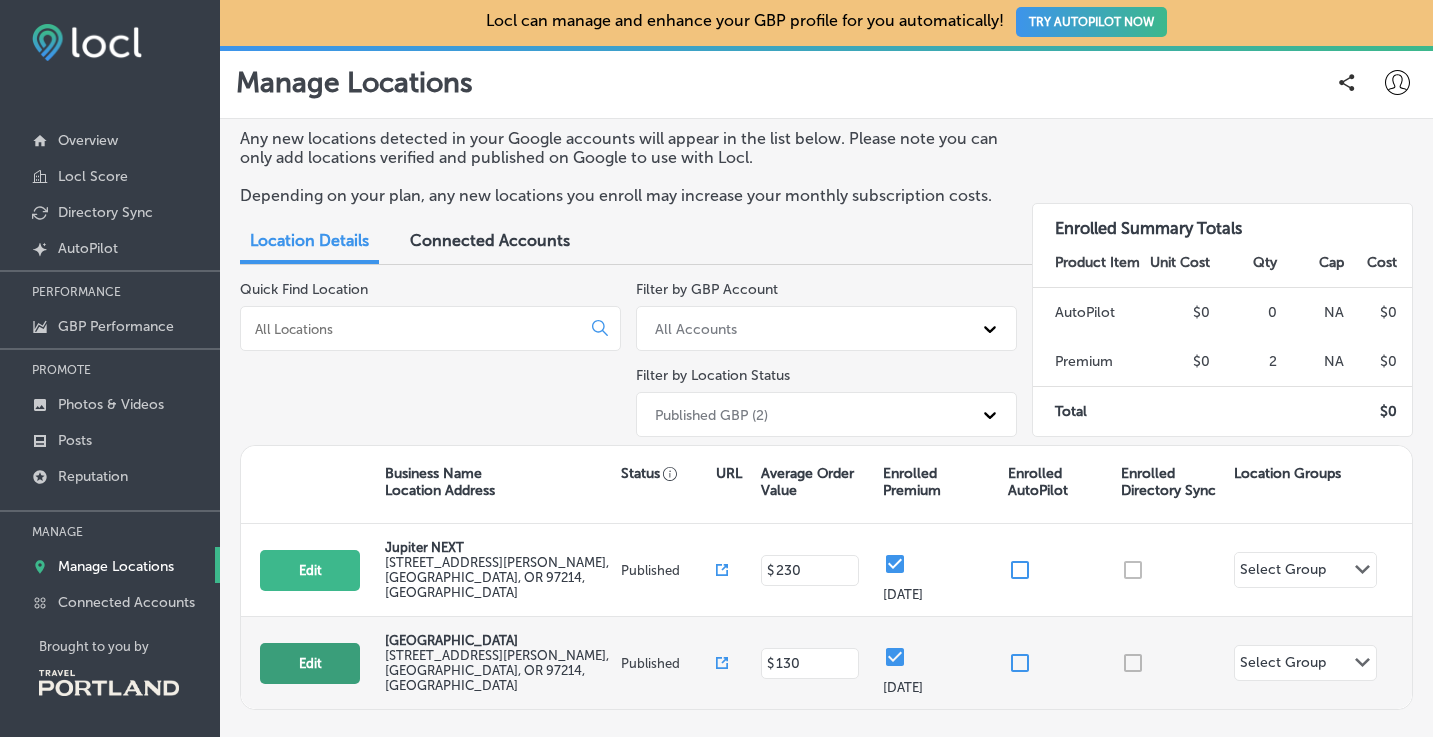 click on "Edit" at bounding box center (310, 663) 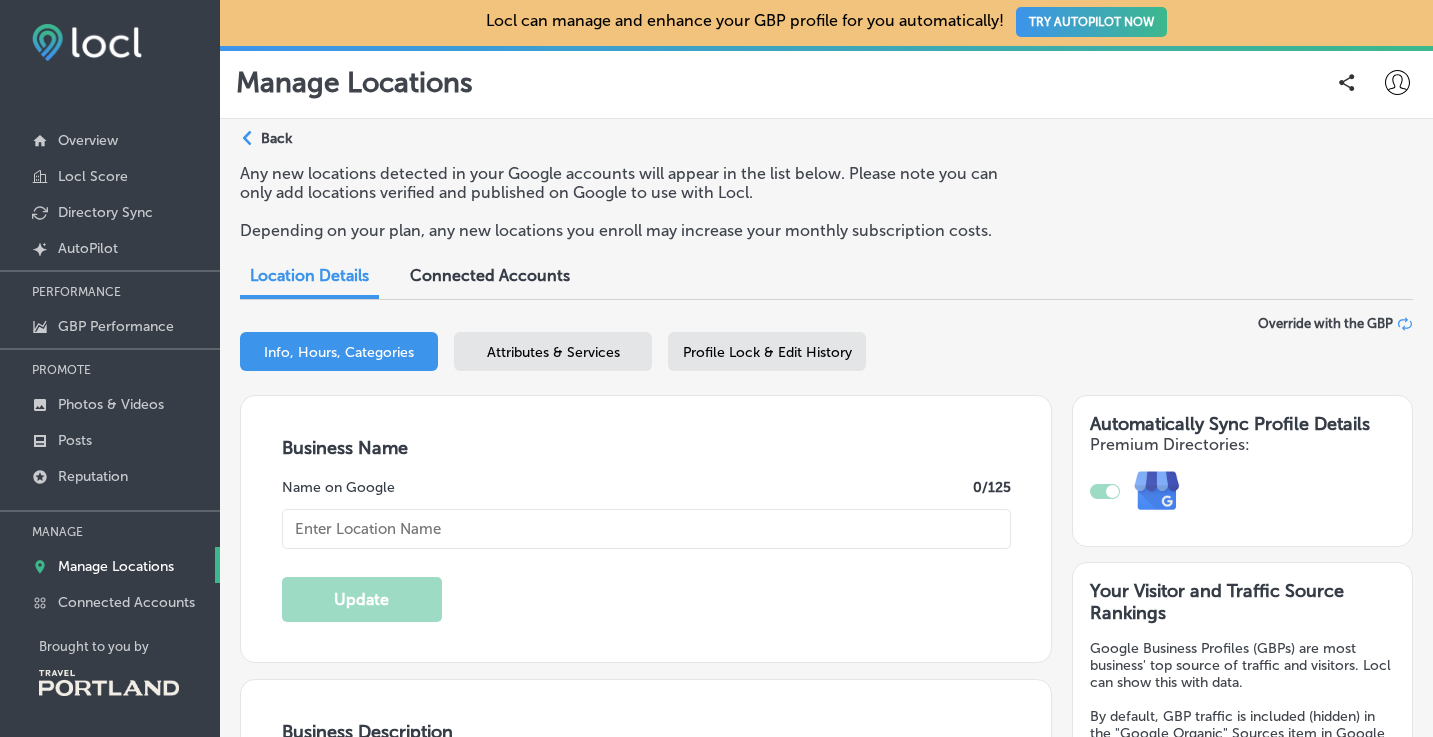 type on "800 E Burnside St" 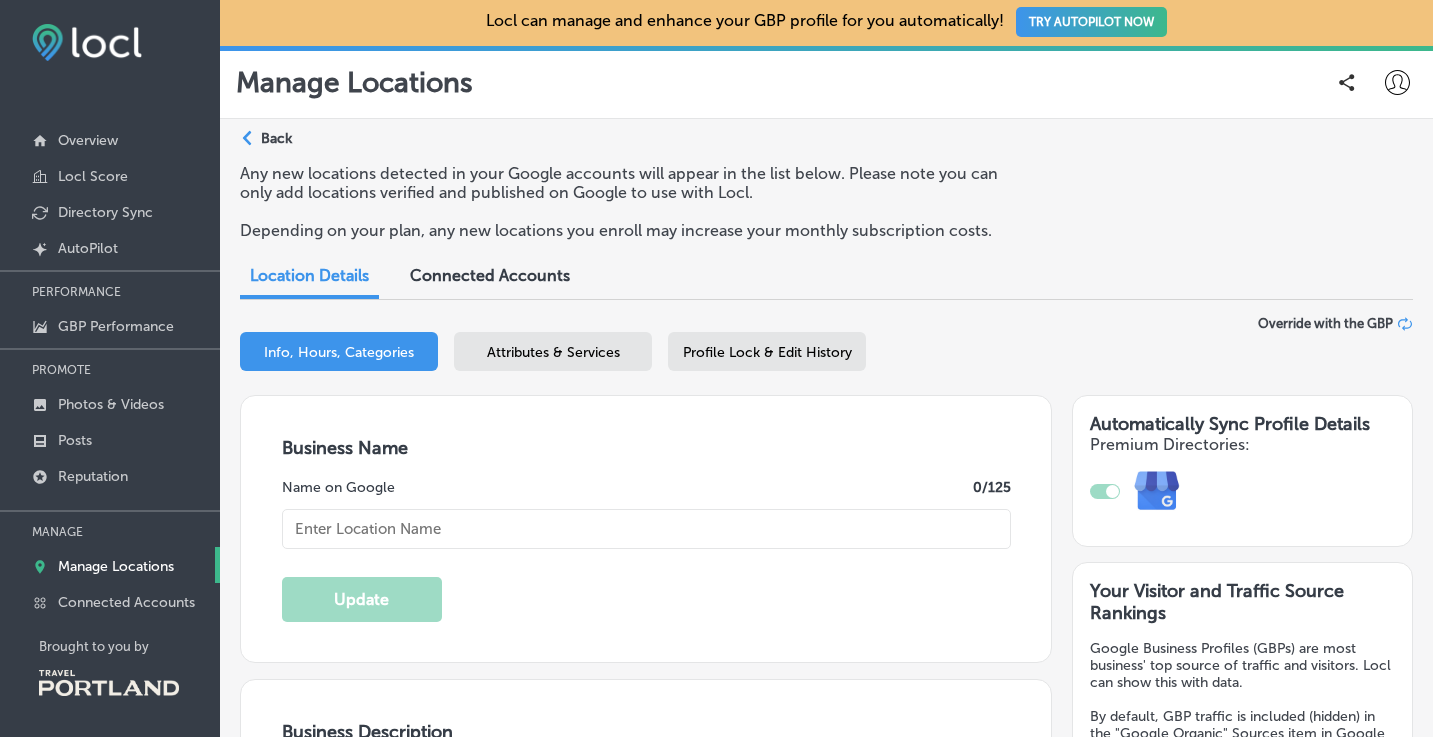 type on "https://www.jupiterhotel.com/" 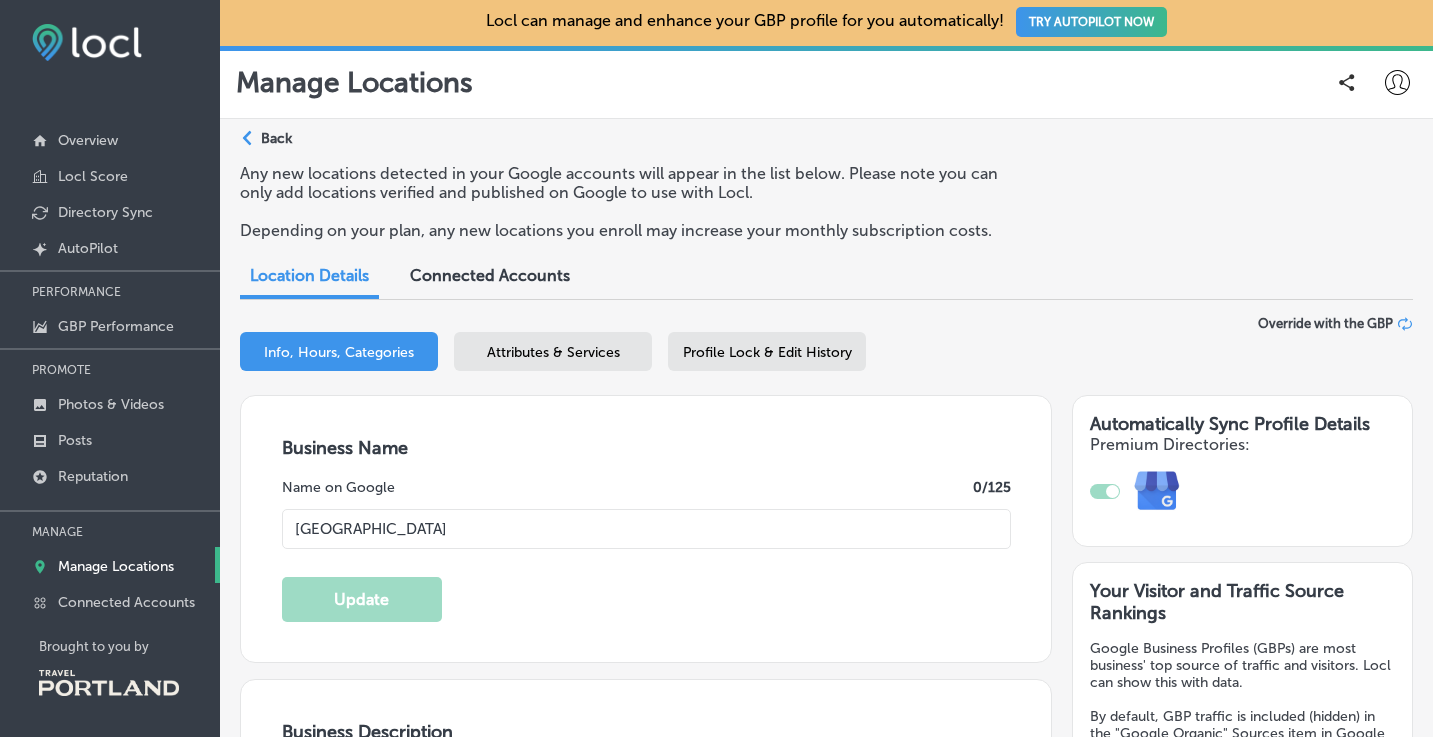 type on "+1 503 230 9200" 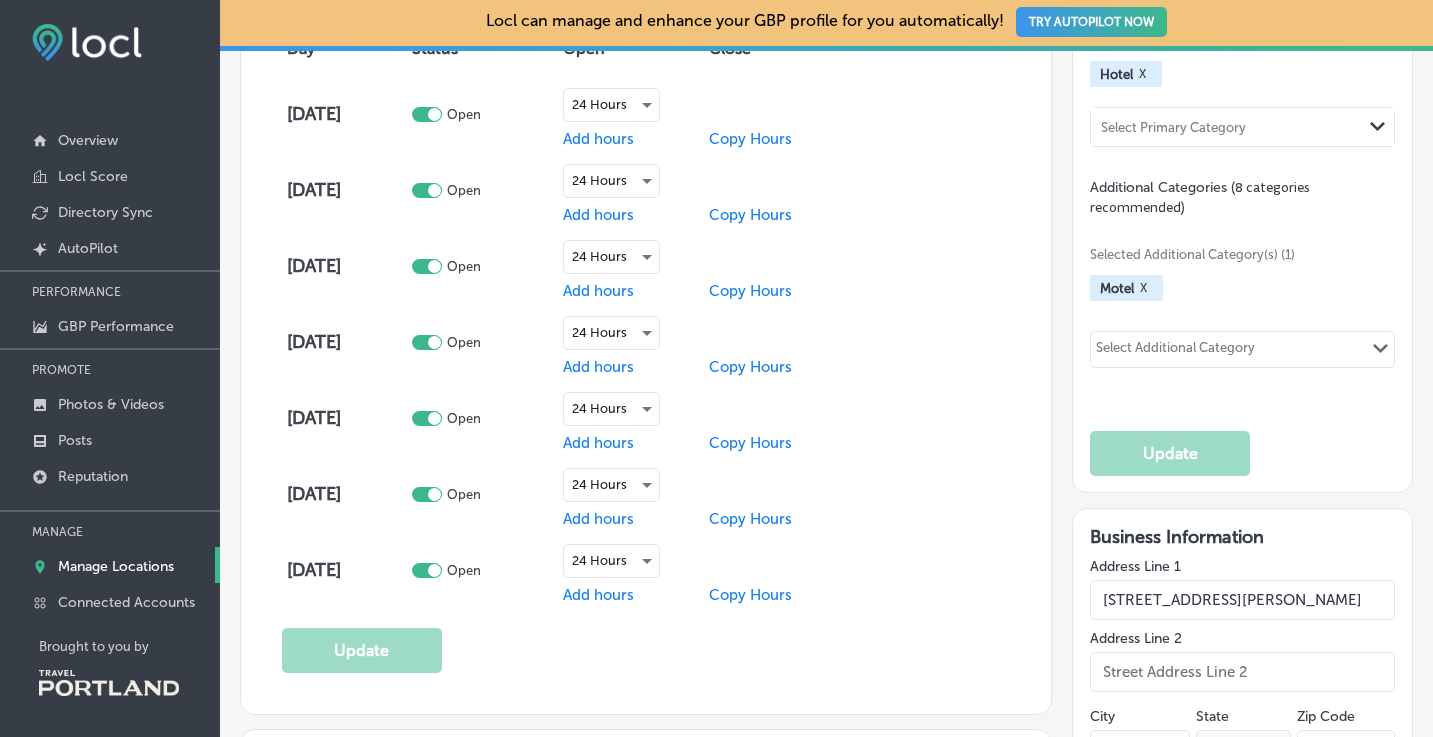 scroll, scrollTop: 1064, scrollLeft: 0, axis: vertical 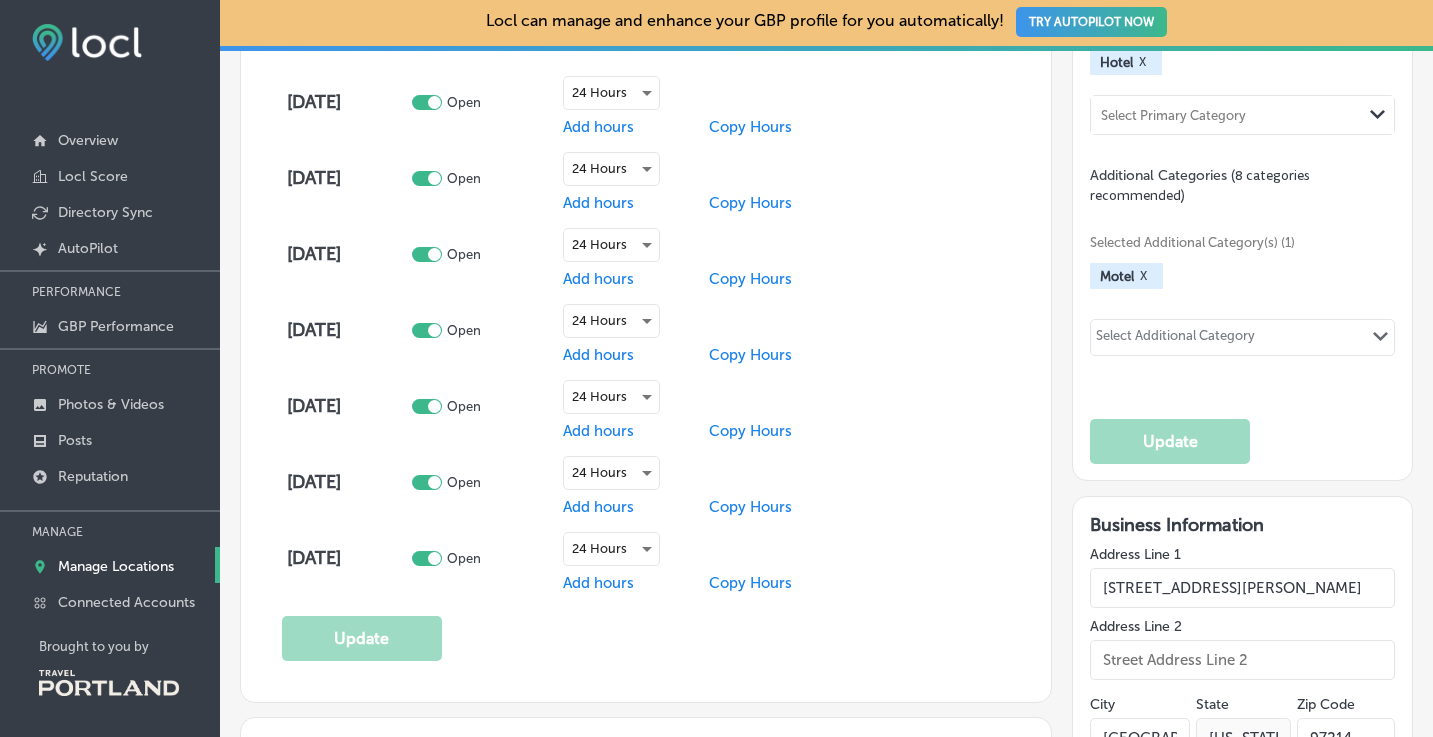 click on "Path
Created with Sketch." 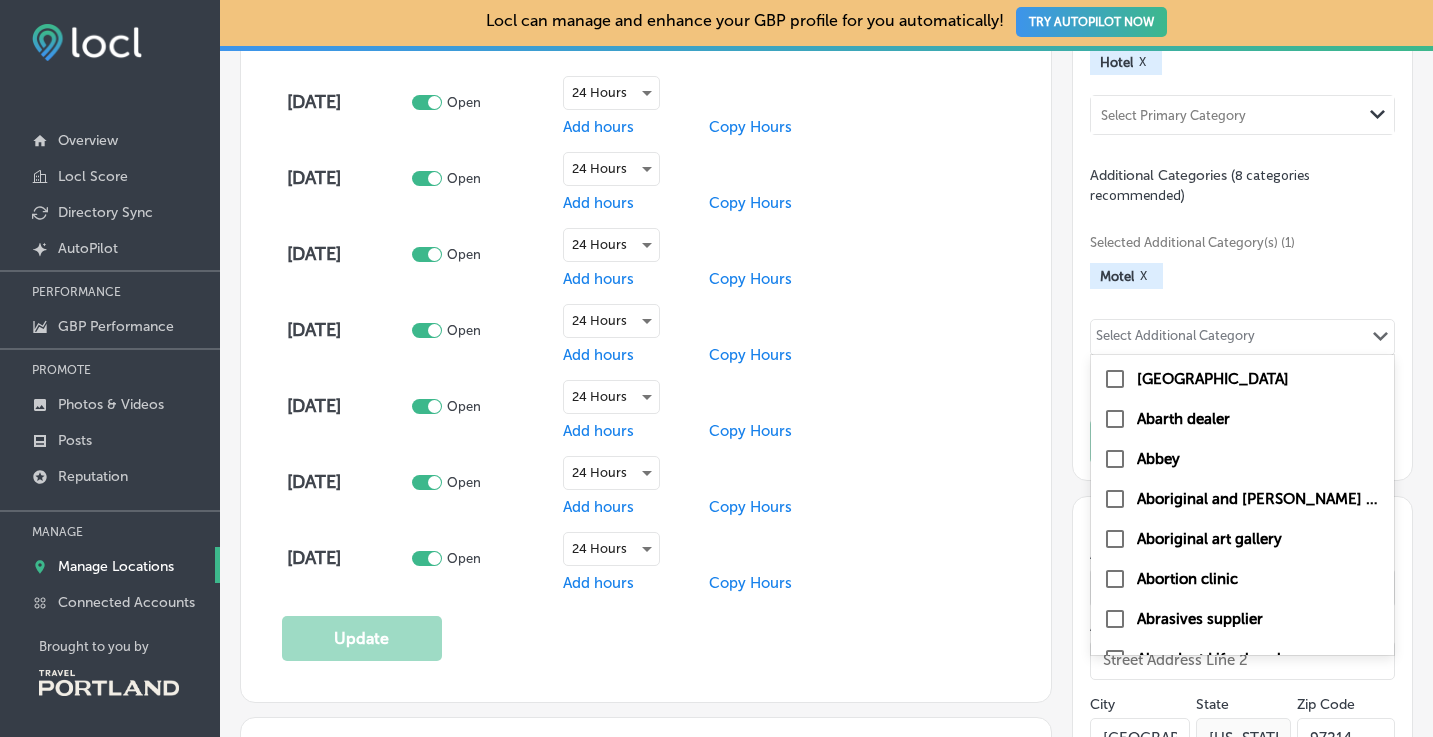 click on "Automatically Sync Profile Details Premium Directories: Your Visitor and Traffic Source Rankings Google Business Profiles (GBPs) are most business' top source of traffic and visitors. Locl can show this with data. By default, GBP traffic is included (hidden) in the "Google Organic" Sources item in Google Analytics. With Locl, you can automatically separate these and rank your top traffic sources using custom UTM tagging on your GBP Profile URL and Update Posts URLs on Google. To enable, just flip this switch and connect your Google Analytics account. Enable Categories Make the primary category the best choice for describing your business. Additional categories will help search results.   Learn More Primary  (Required) Hotel X Select Primary Category
Path
Created with Sketch.
Additional Categories     (8 categories recommended) Selected Additional Category(s) (1) Motel X     Select Additional Category
Path" at bounding box center [1232, 994] 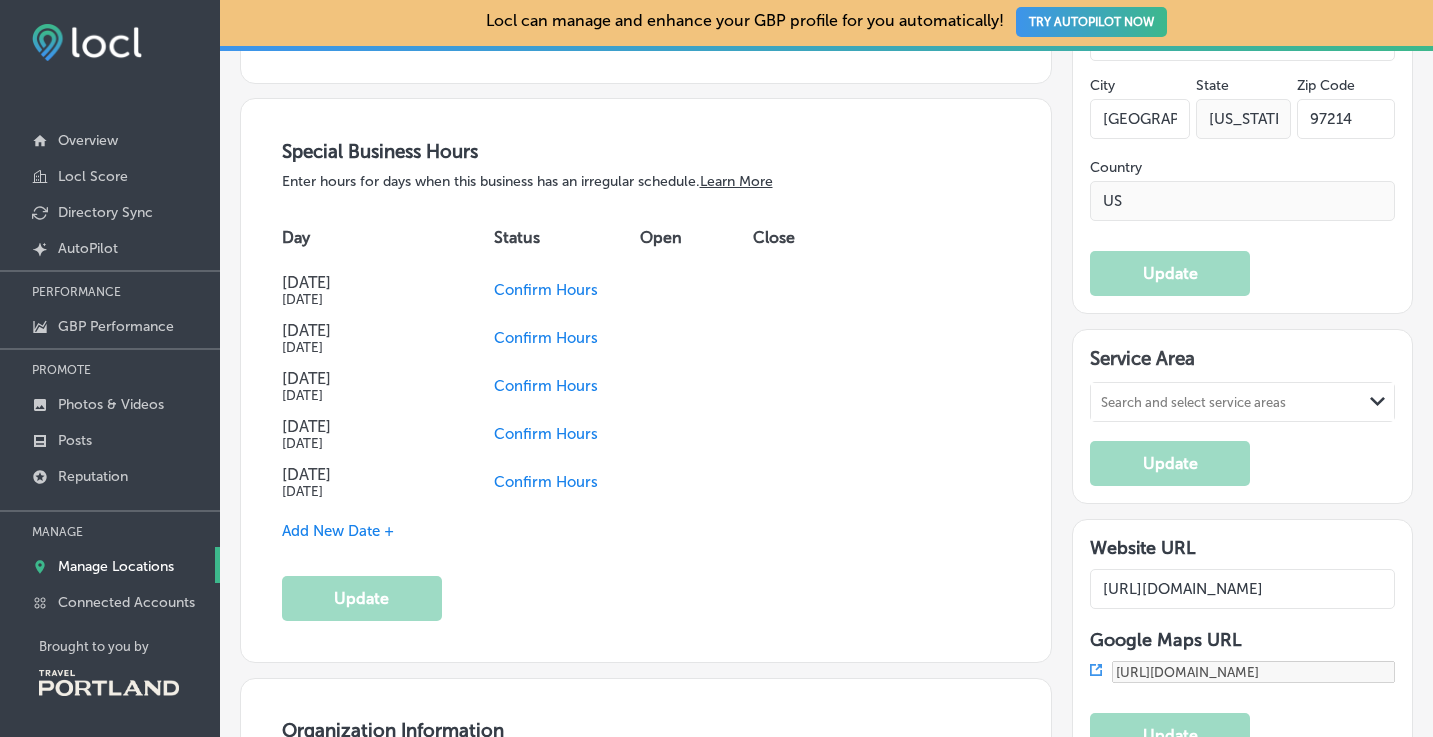 scroll, scrollTop: 1698, scrollLeft: 0, axis: vertical 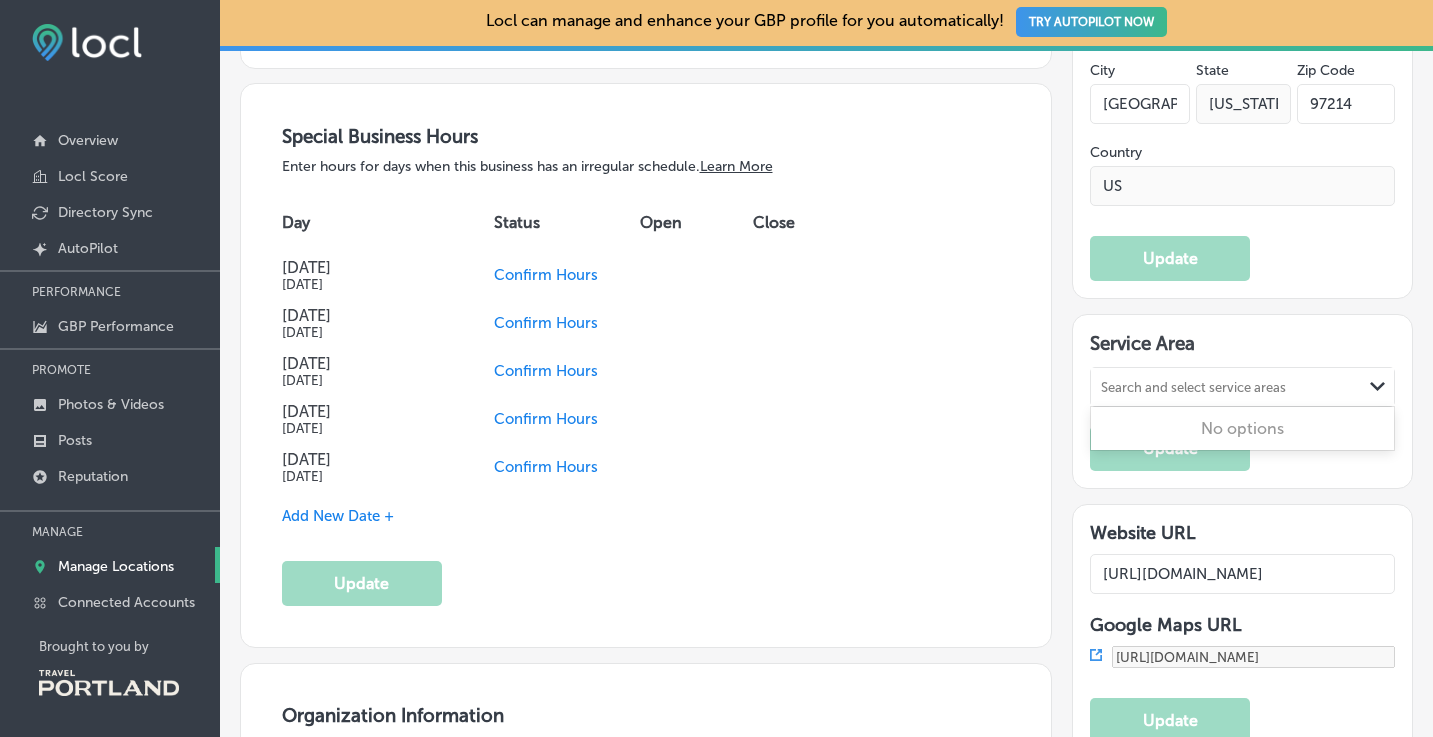 click on "Path
Created with Sketch." 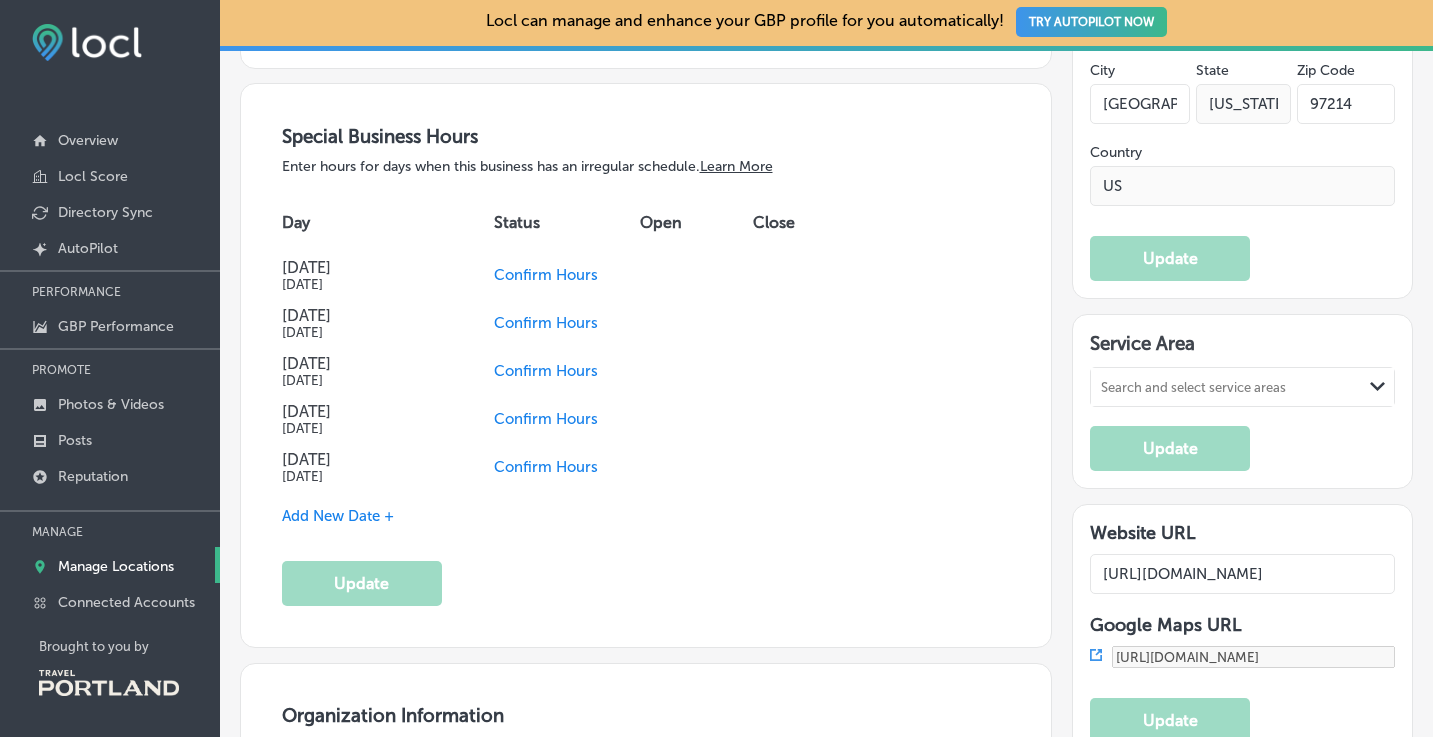 click on "Path
Created with Sketch." 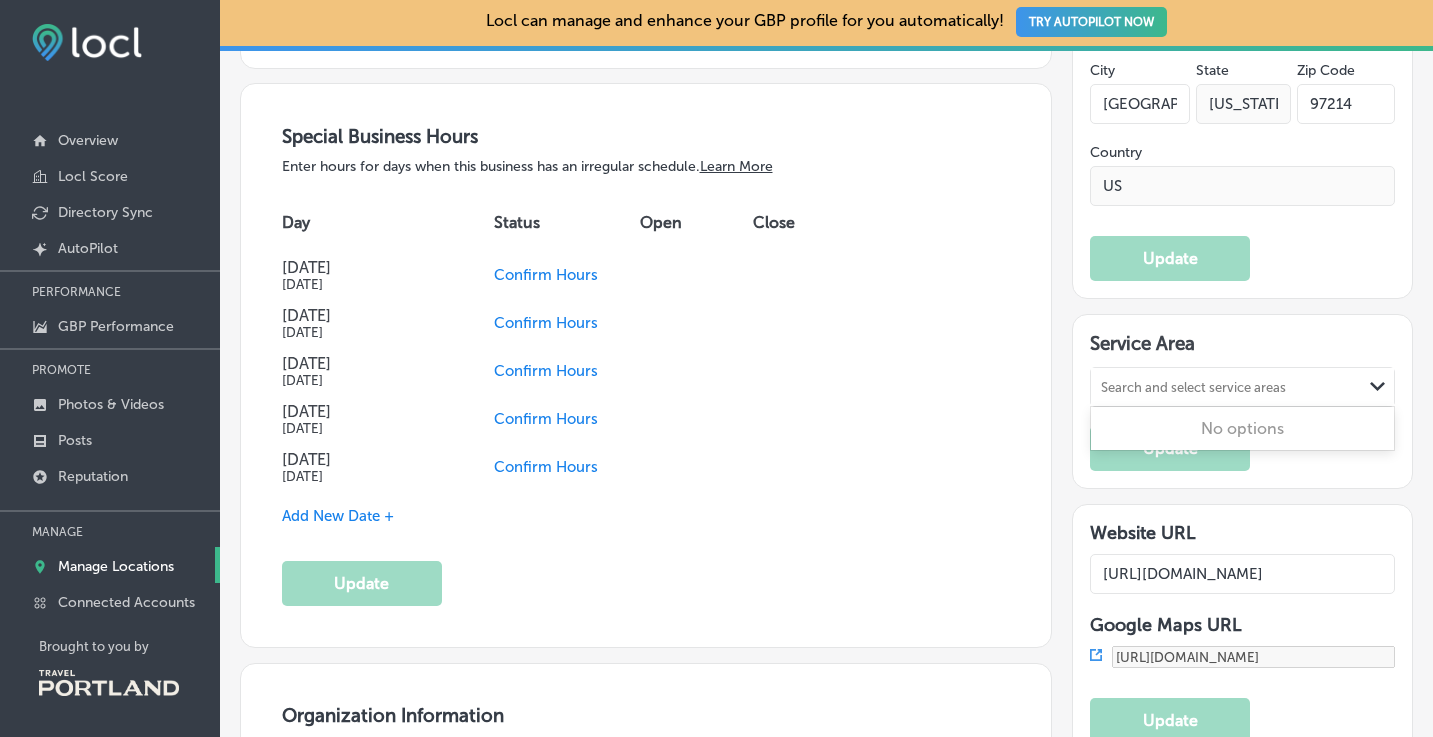 click on "Path
Created with Sketch." 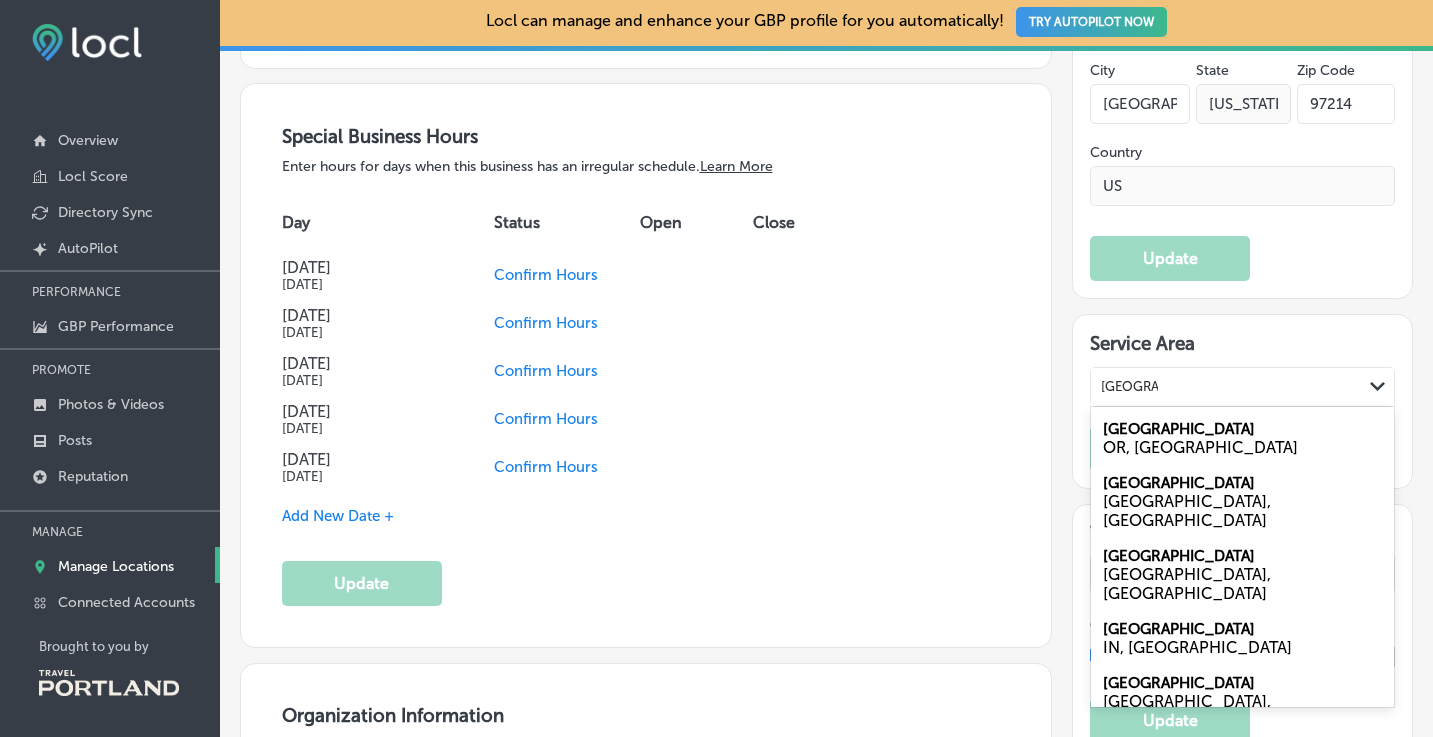 click on "Portland" at bounding box center [1179, 429] 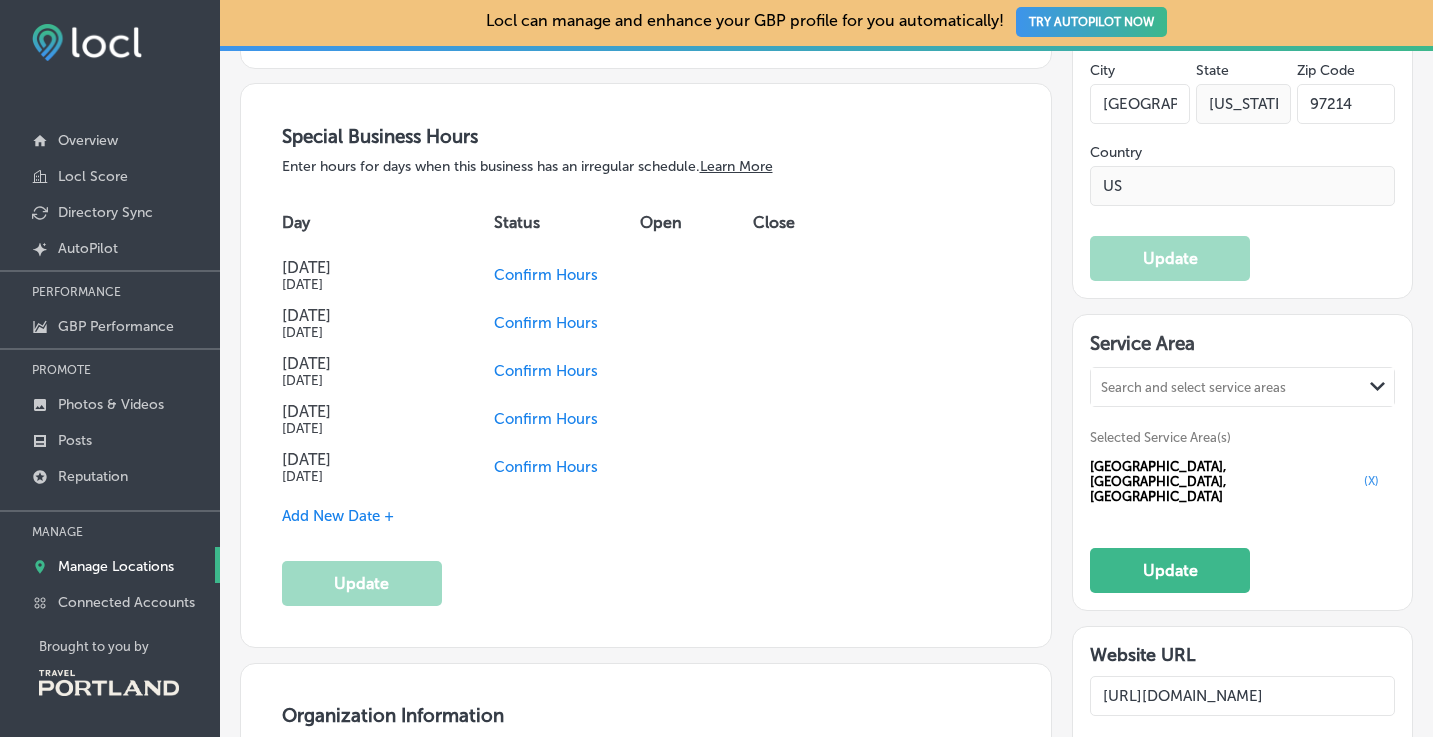 click on "Search and select service areas" at bounding box center [1193, 386] 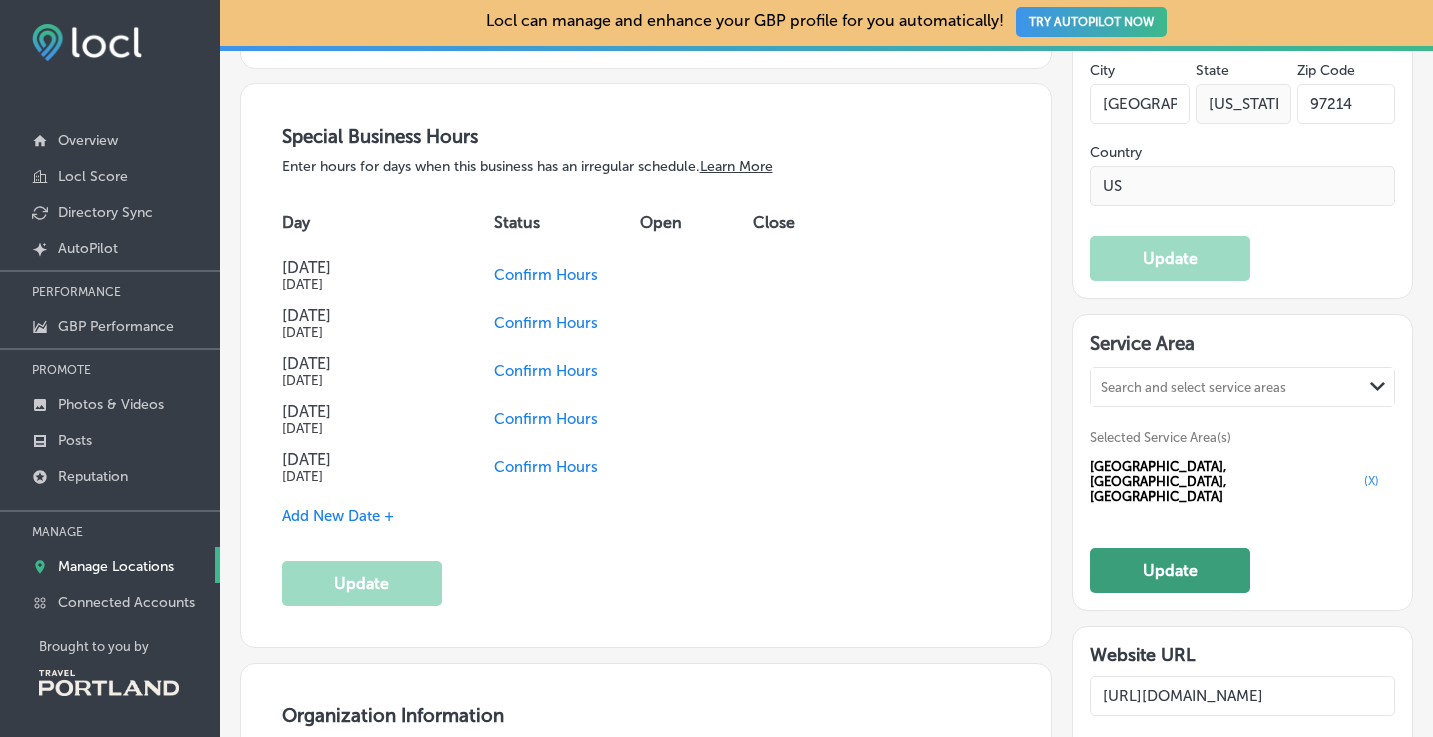 click on "Update" 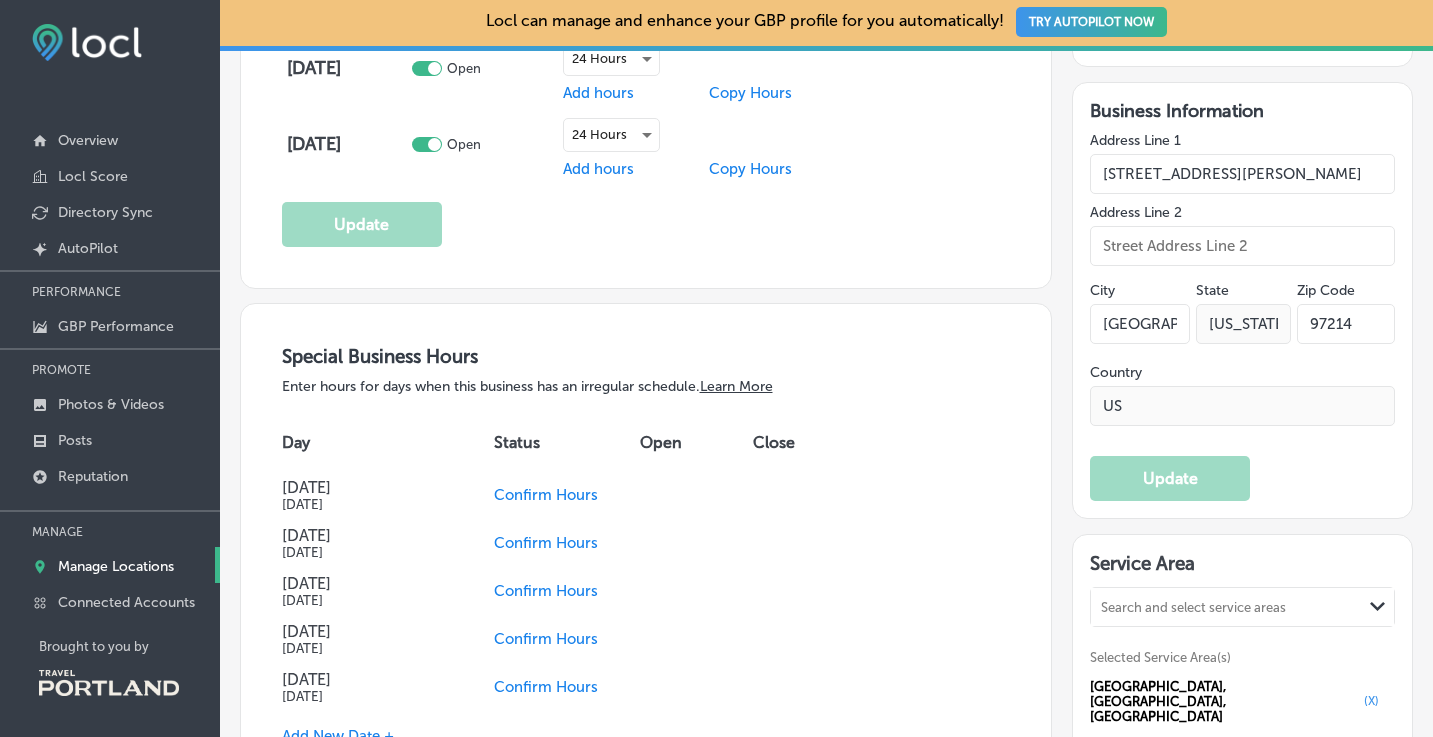 scroll, scrollTop: 1477, scrollLeft: 0, axis: vertical 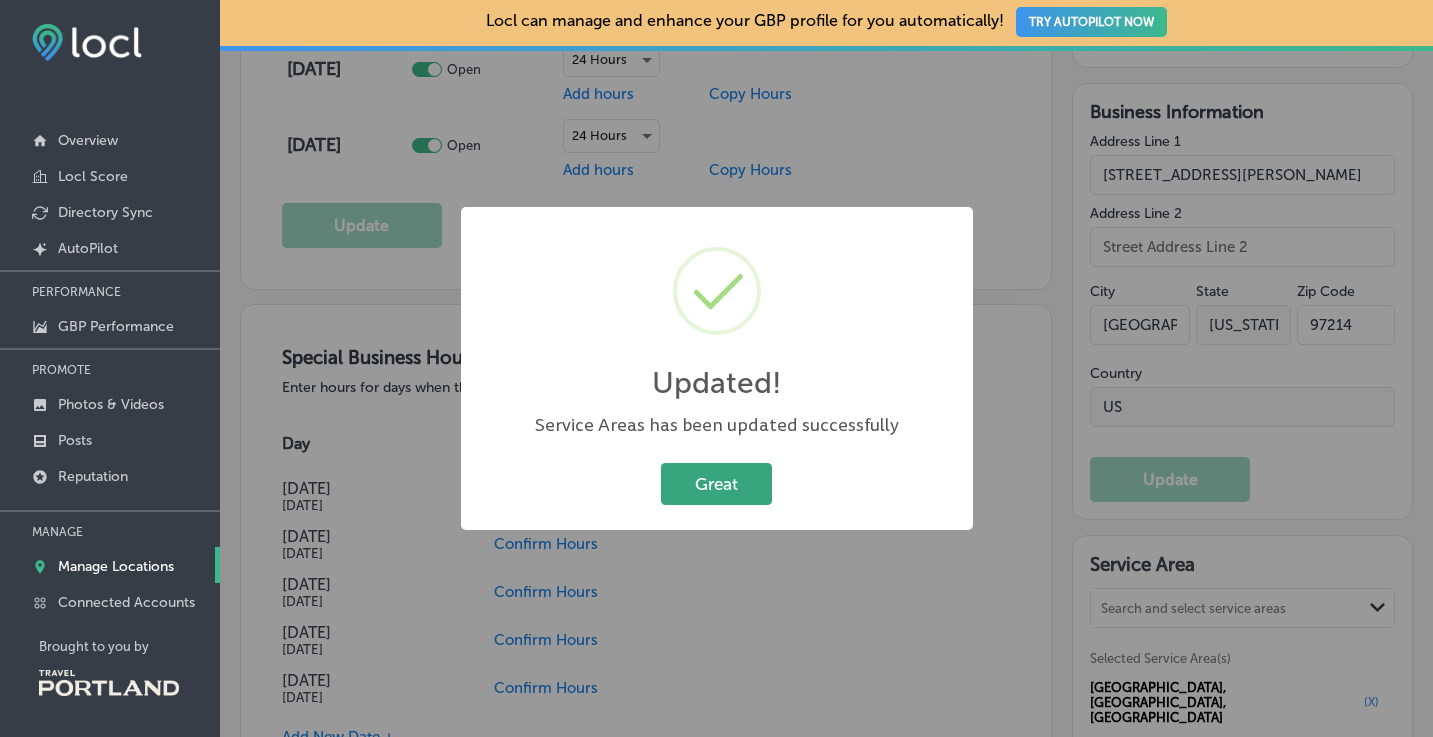 click on "Great" at bounding box center (716, 483) 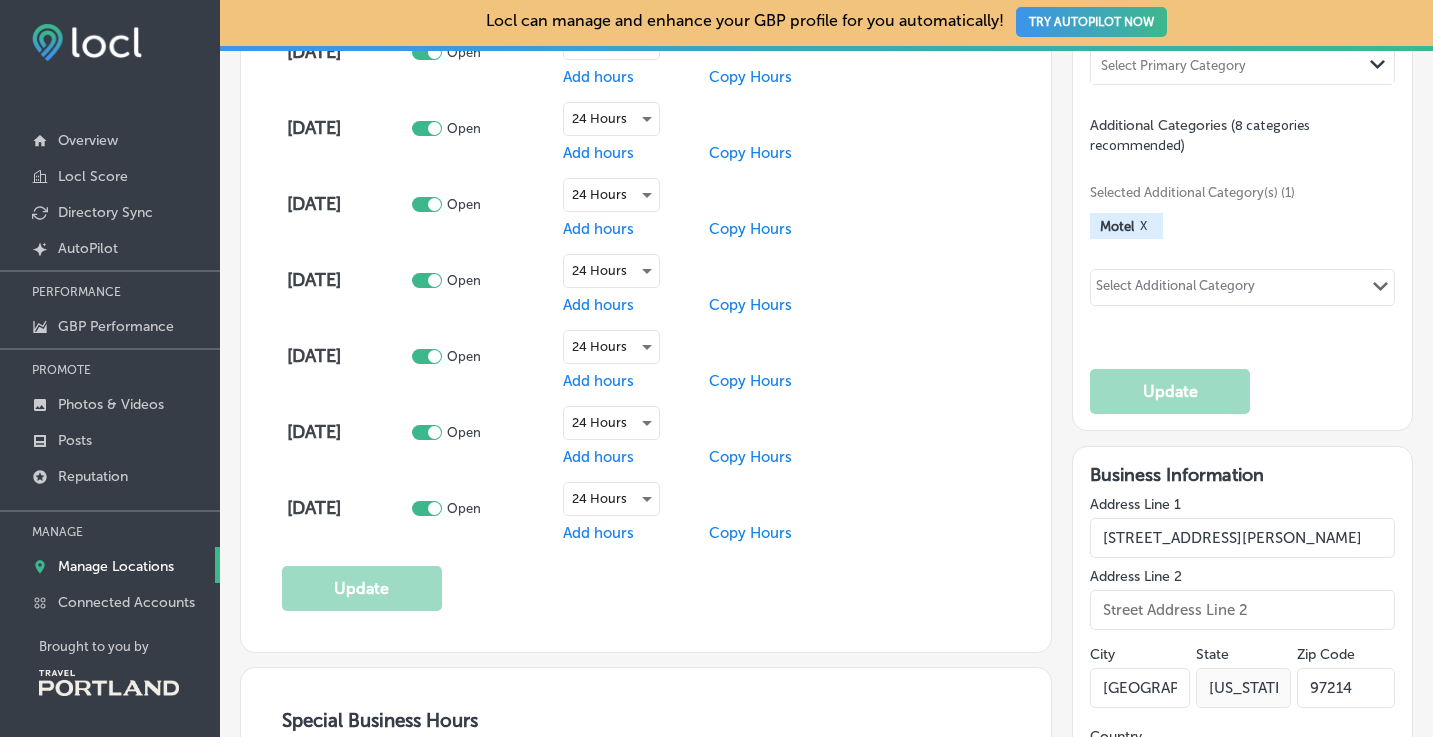 scroll, scrollTop: 1110, scrollLeft: 0, axis: vertical 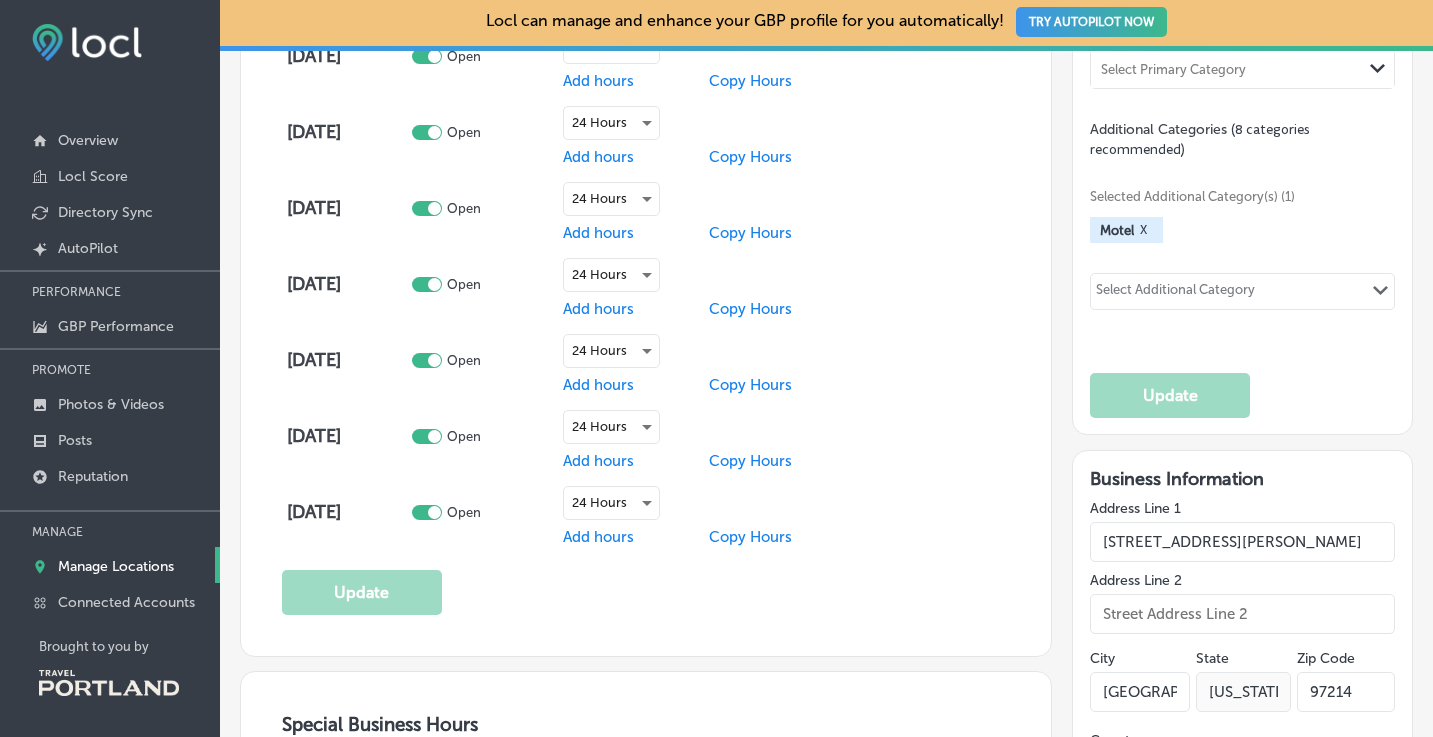 click on "Path
Created with Sketch." 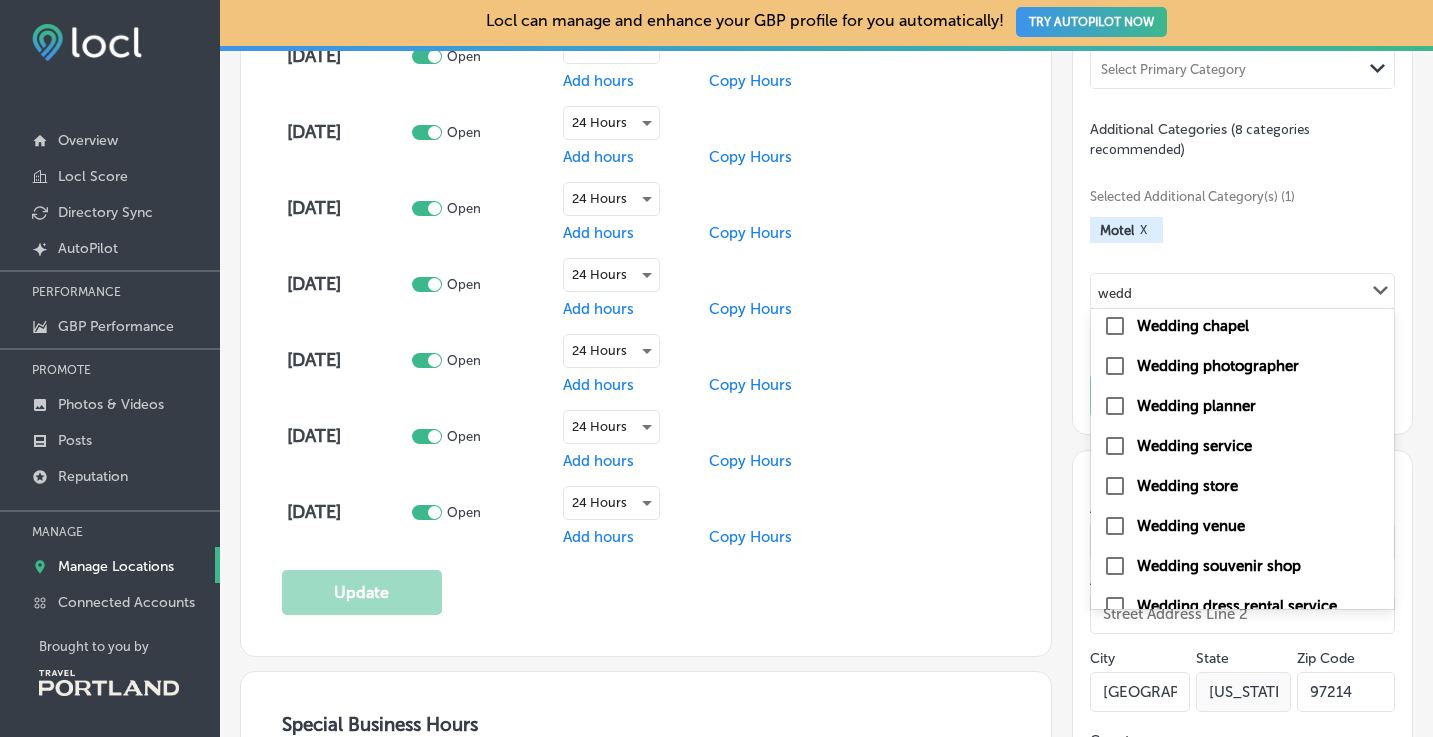 scroll, scrollTop: 104, scrollLeft: 0, axis: vertical 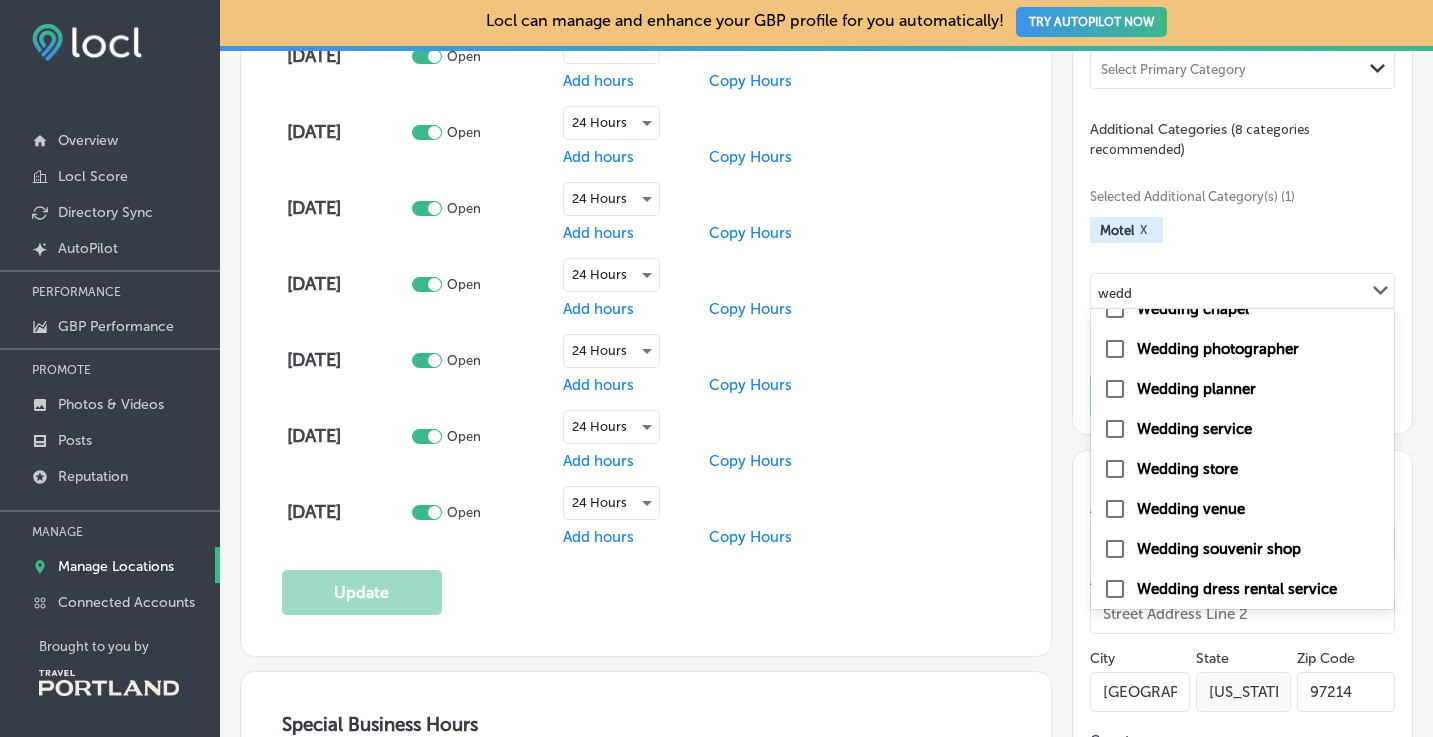 click at bounding box center [1115, 509] 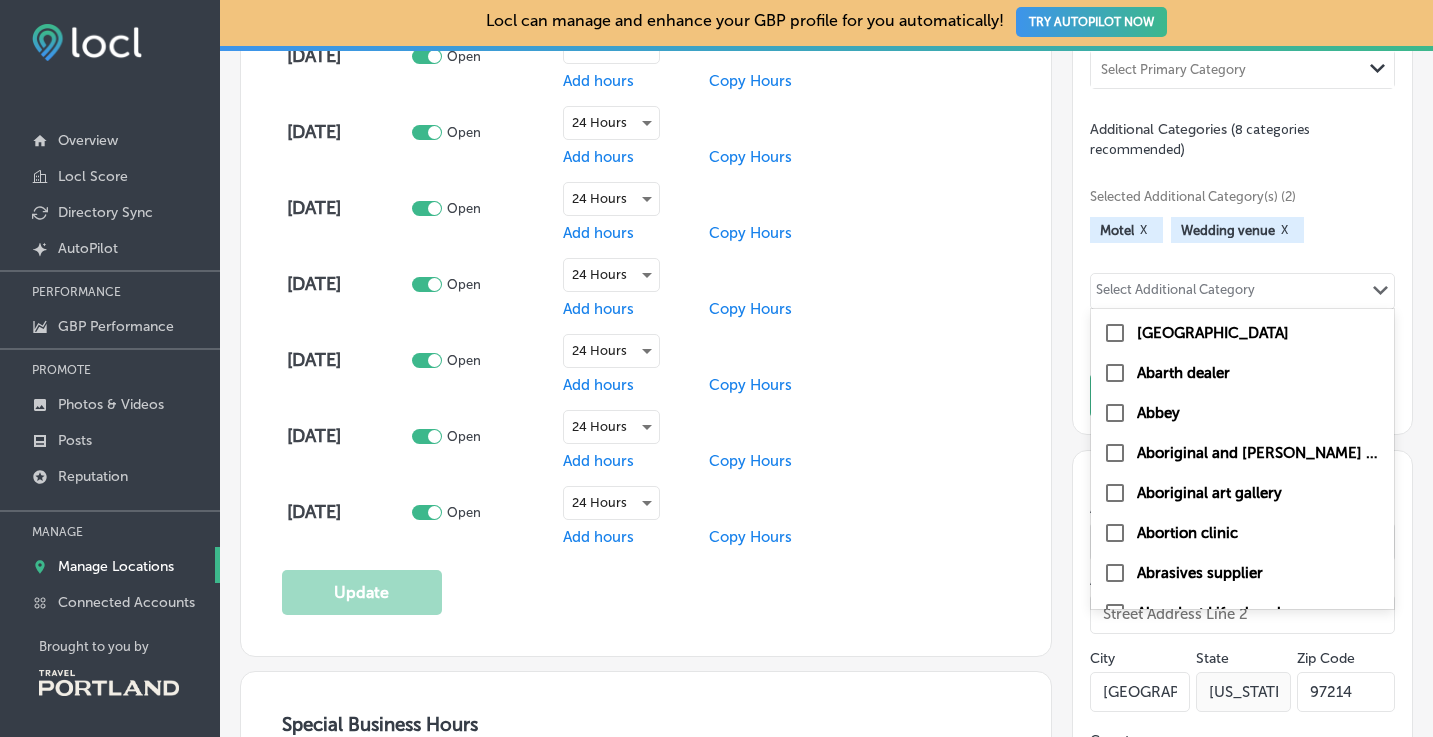 click 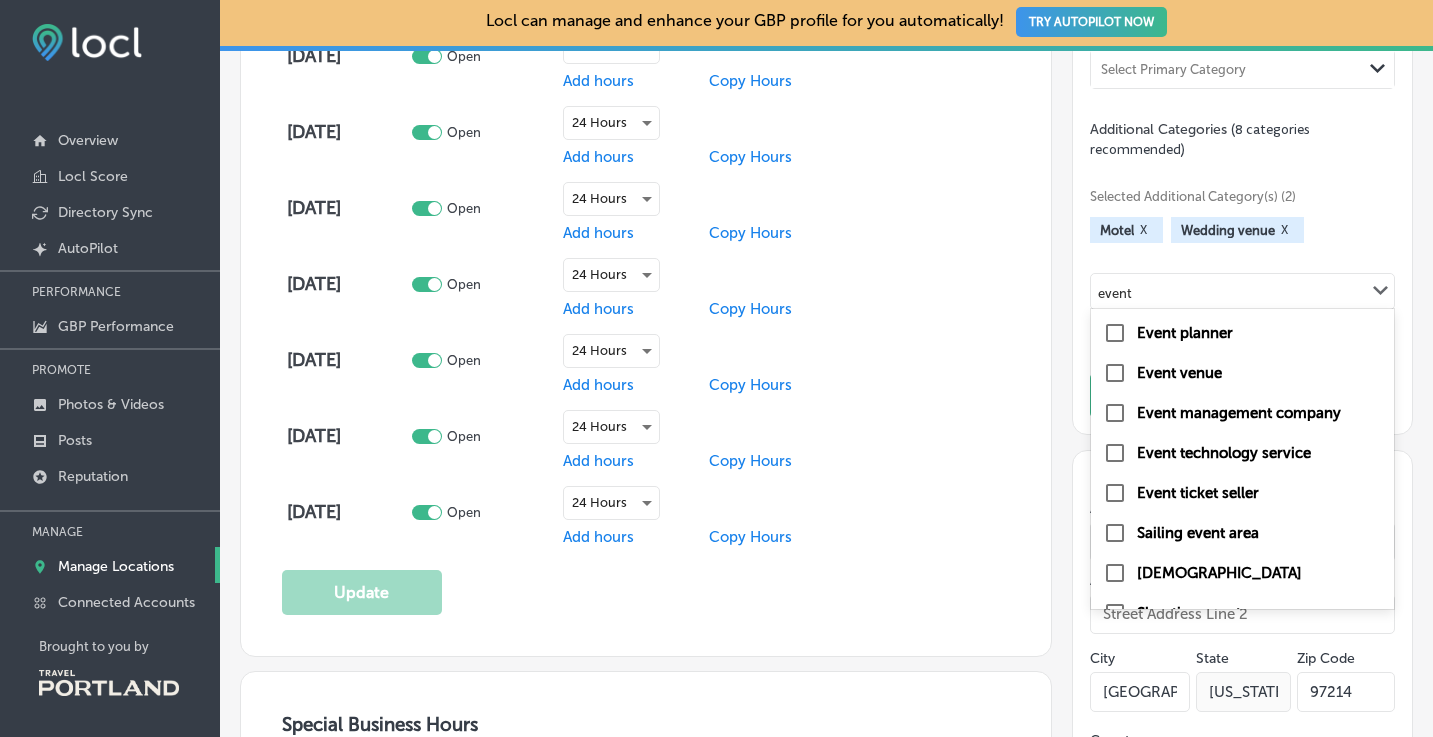 click at bounding box center (1115, 373) 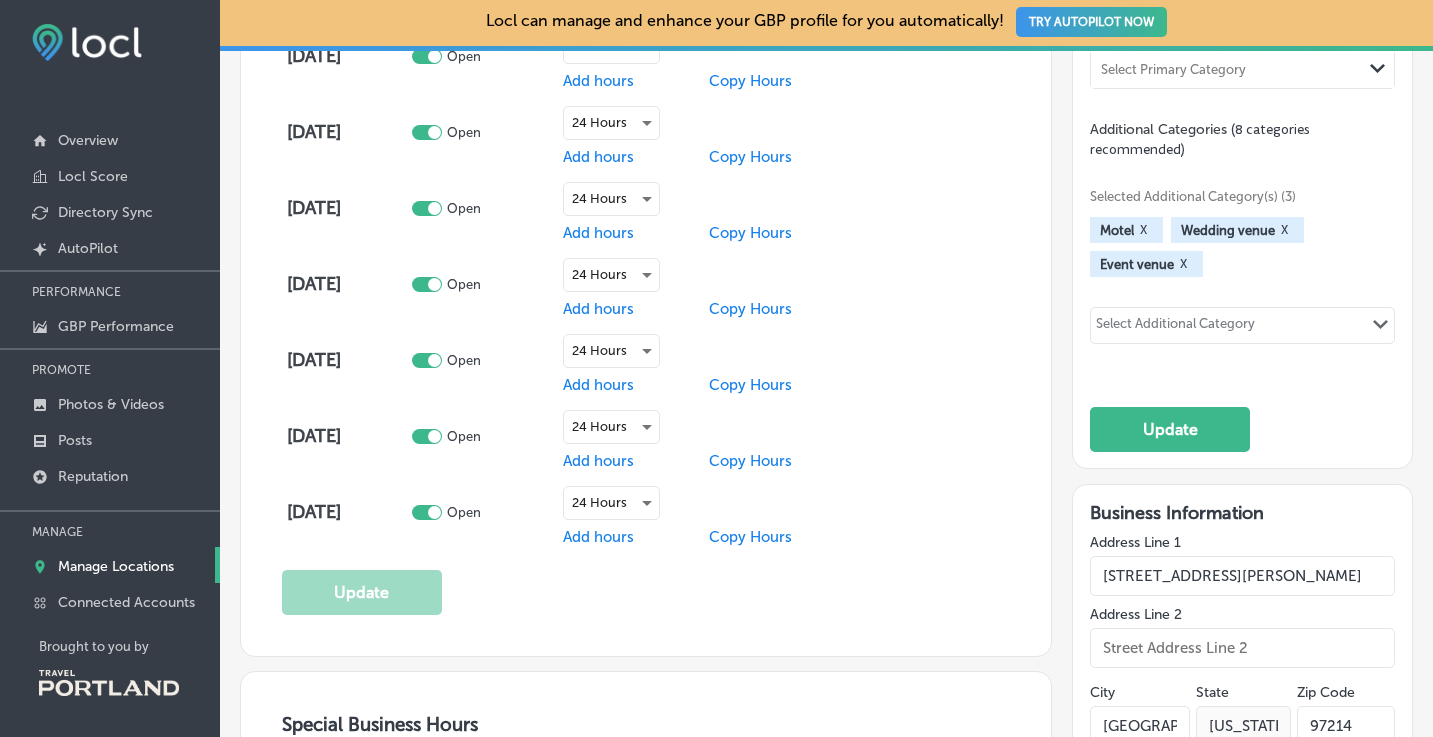 click 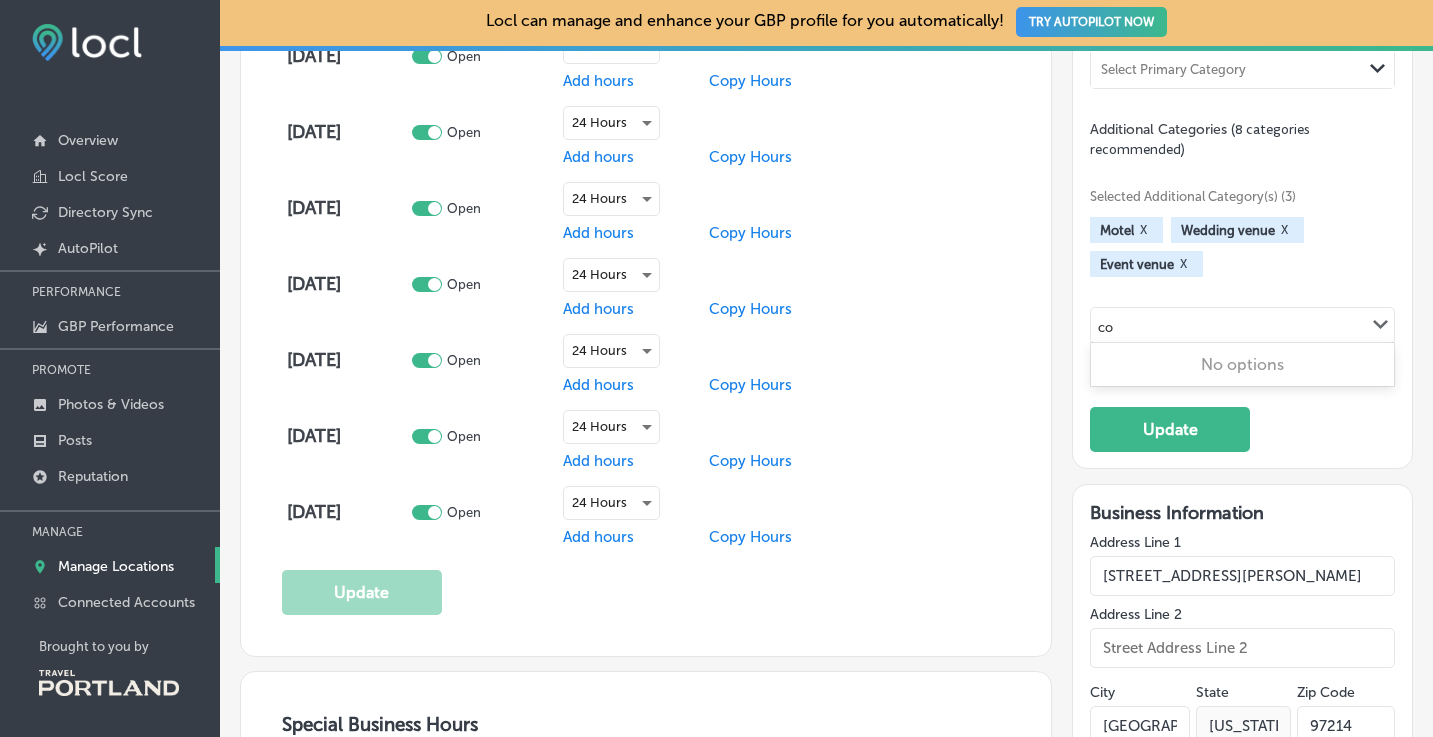 type on "c" 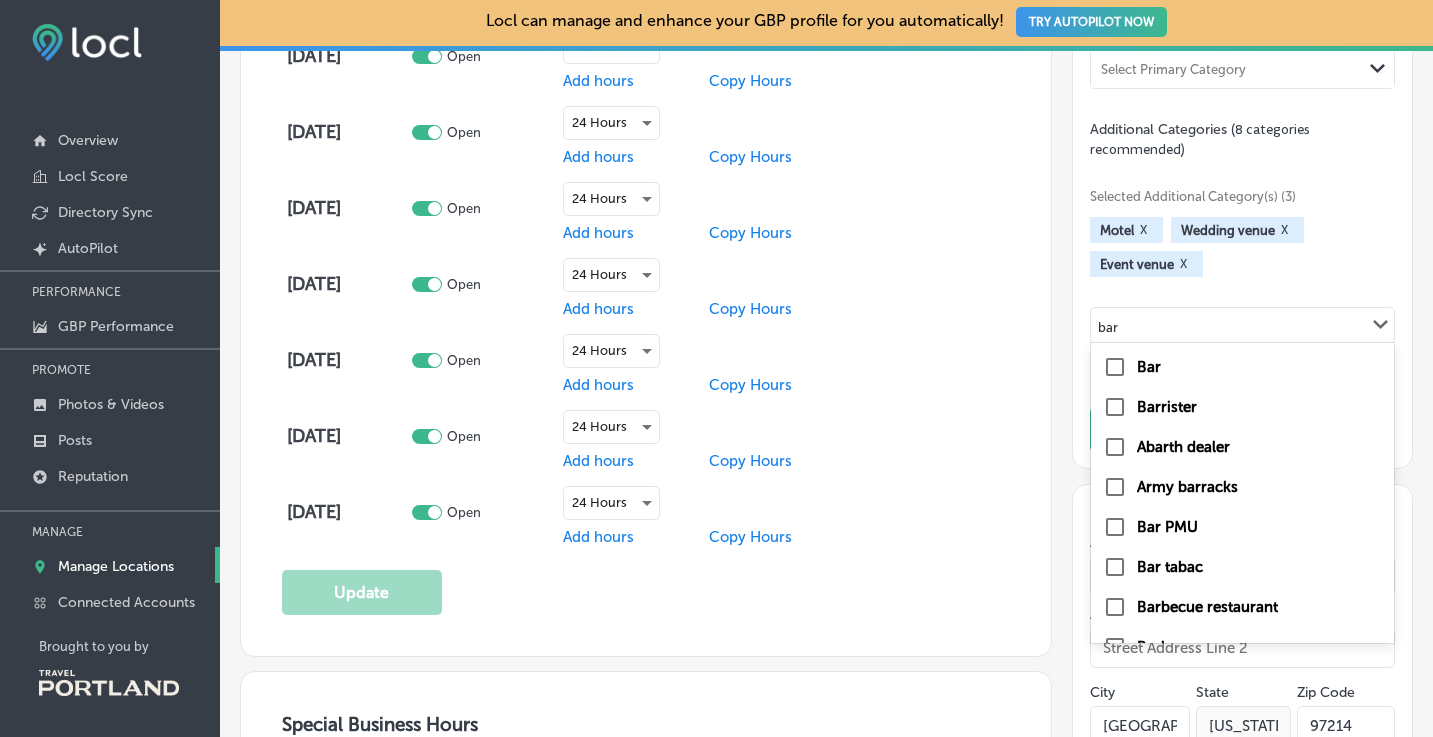 click at bounding box center [1115, 367] 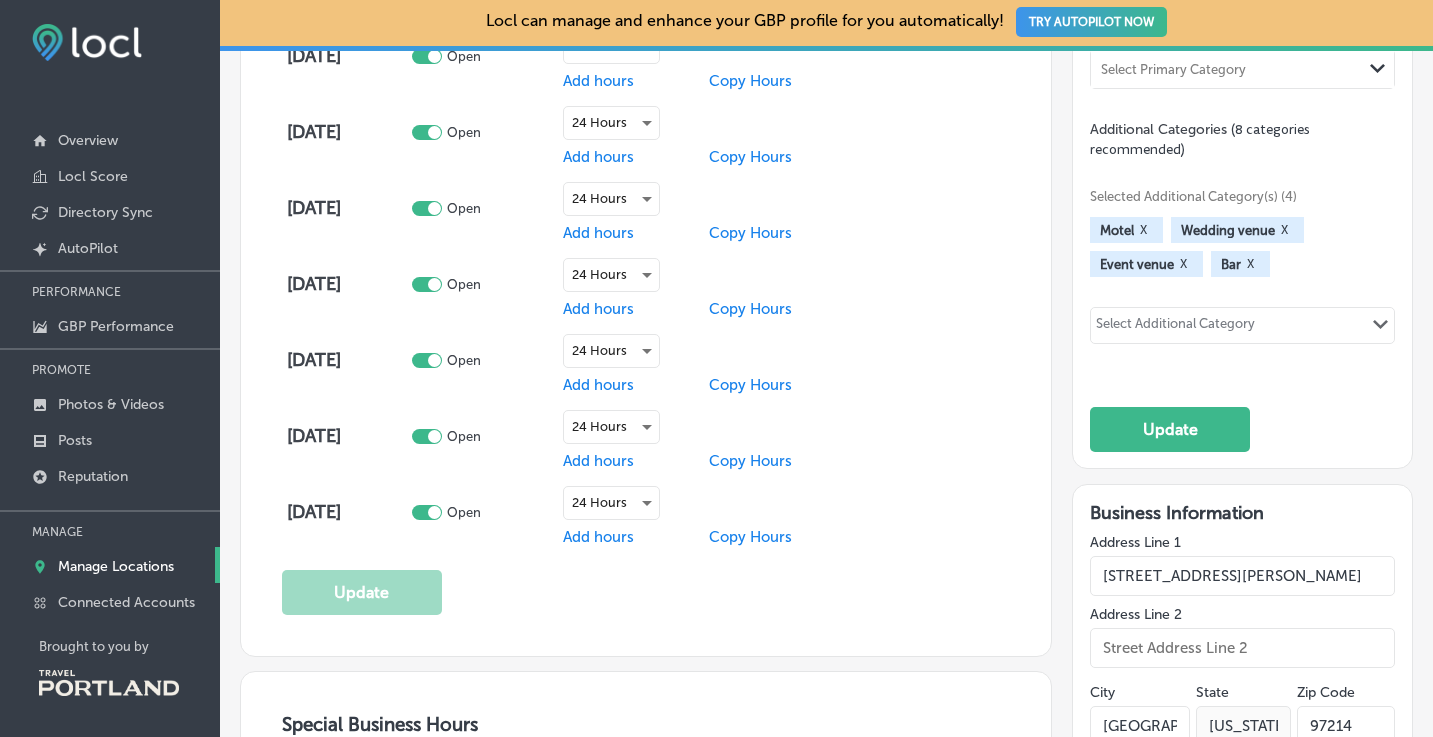 click on "Select Additional Category" at bounding box center (1175, 327) 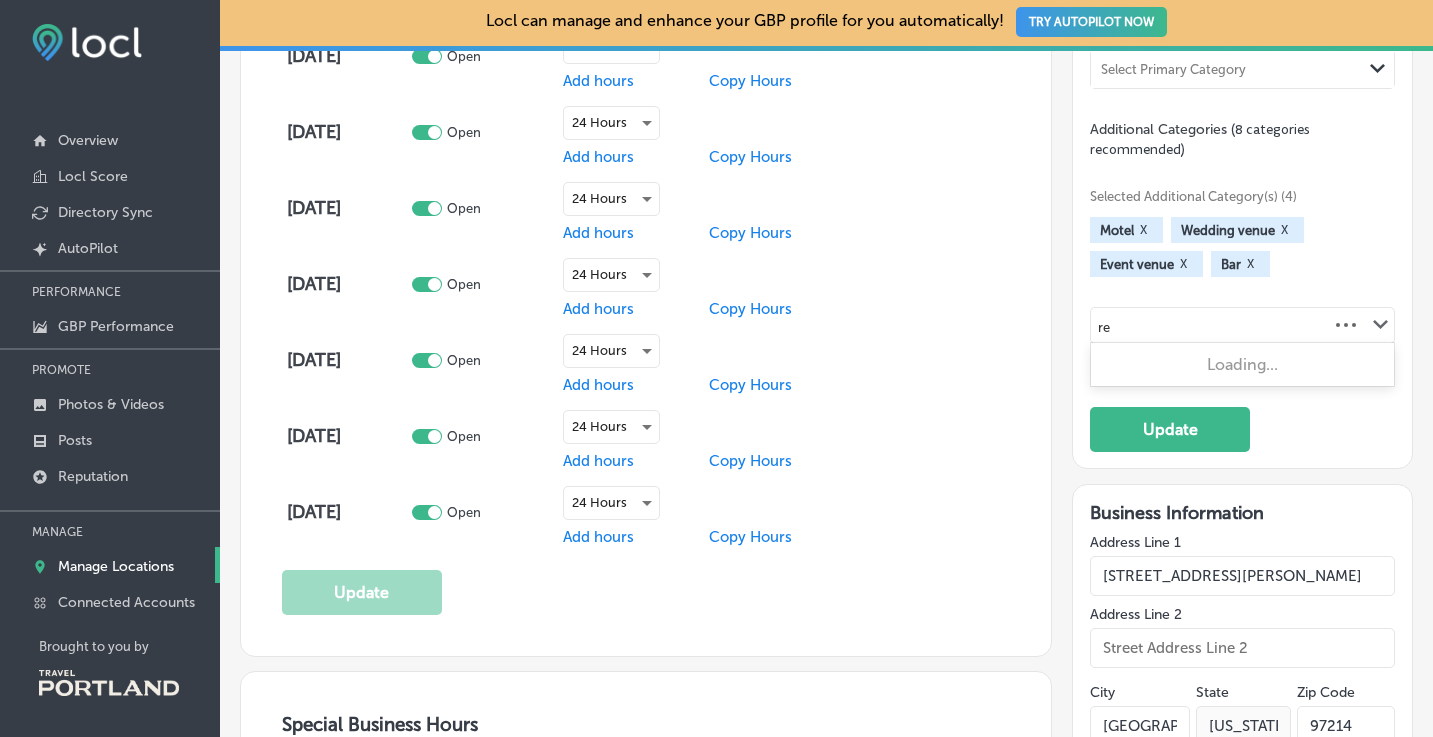 type on "r" 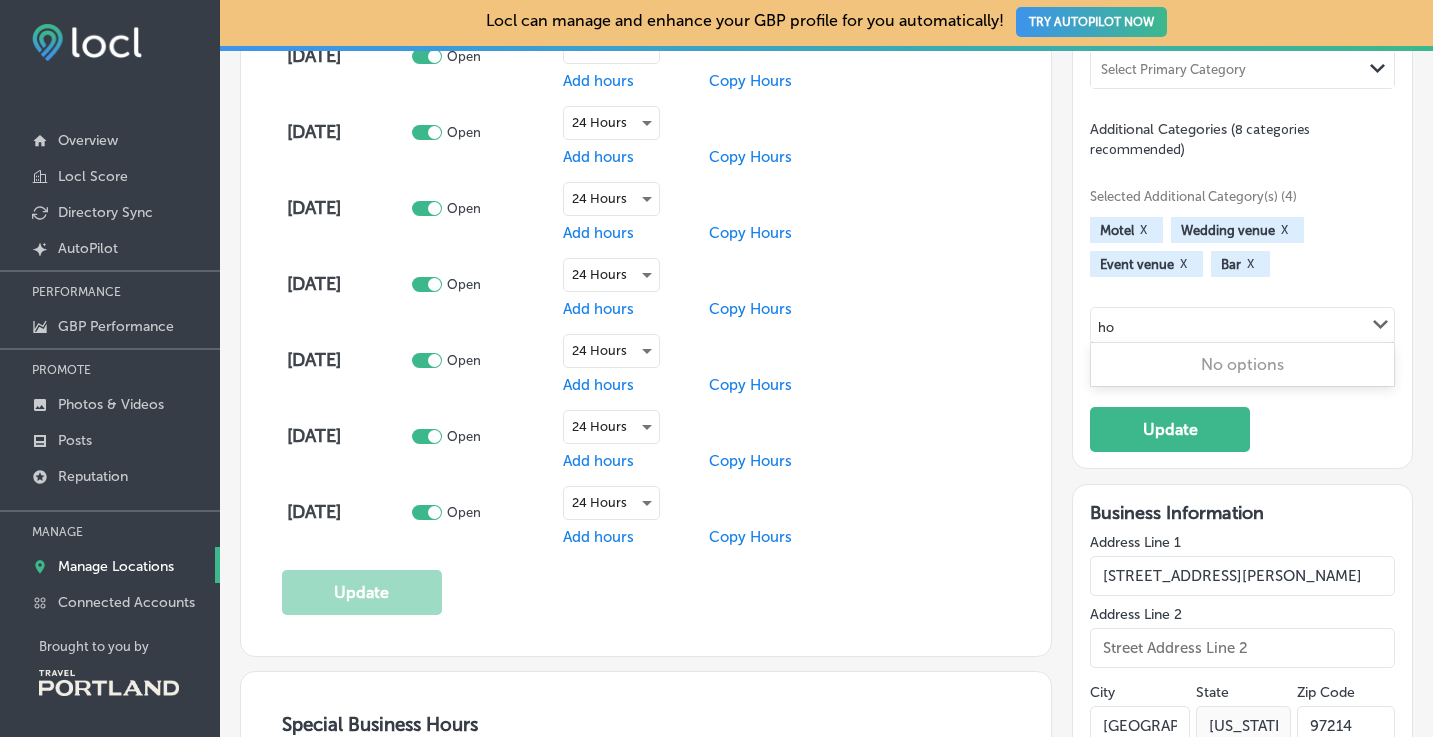type on "h" 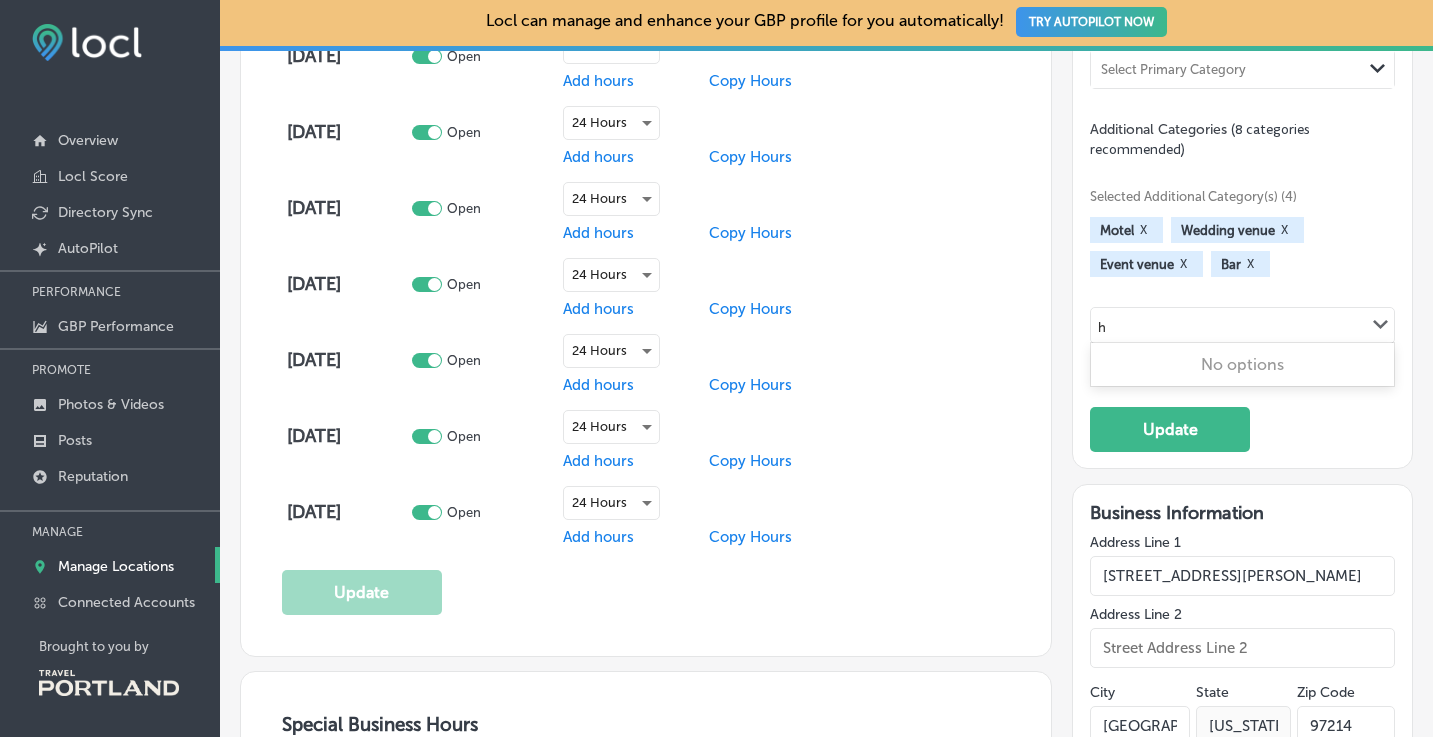 type 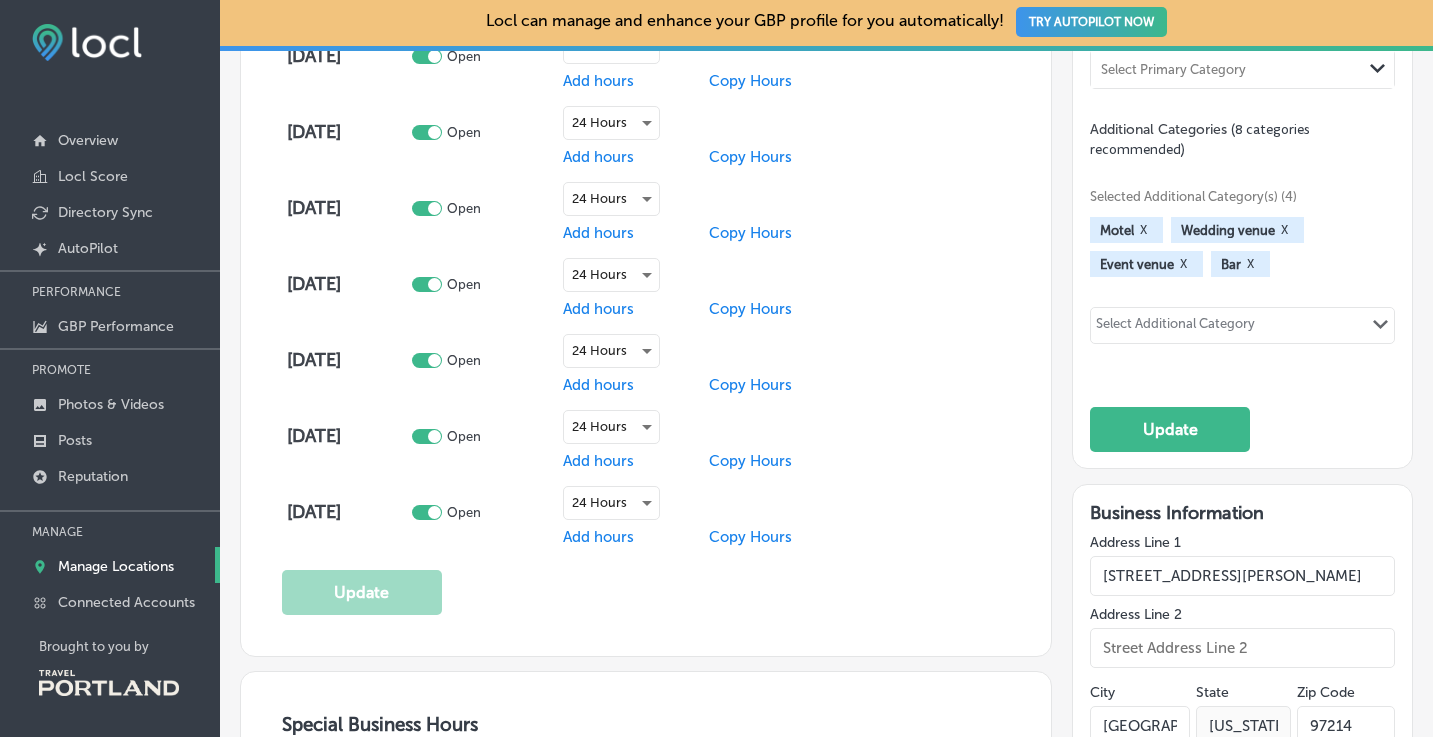 click on "Motel X Wedding venue X Event venue X Bar X" at bounding box center (1242, 247) 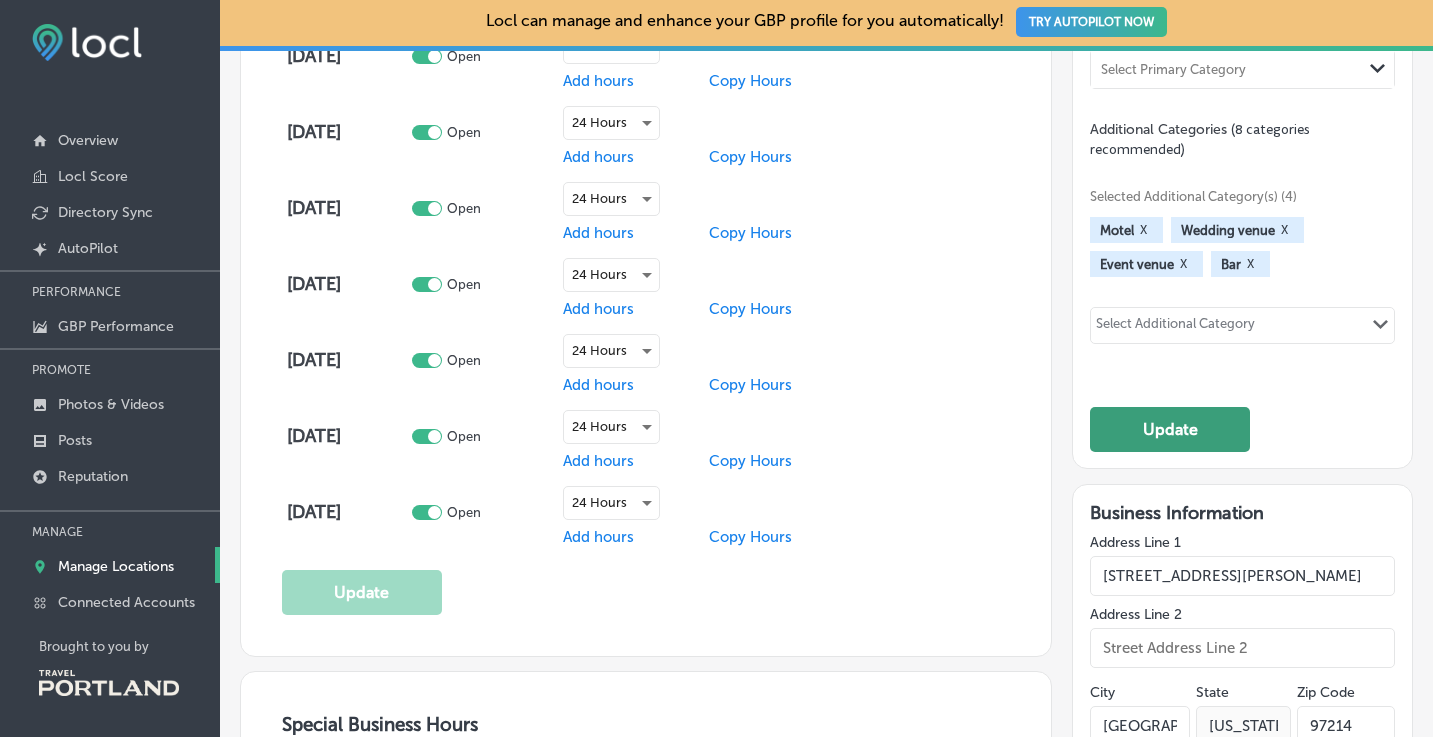 click on "Update" 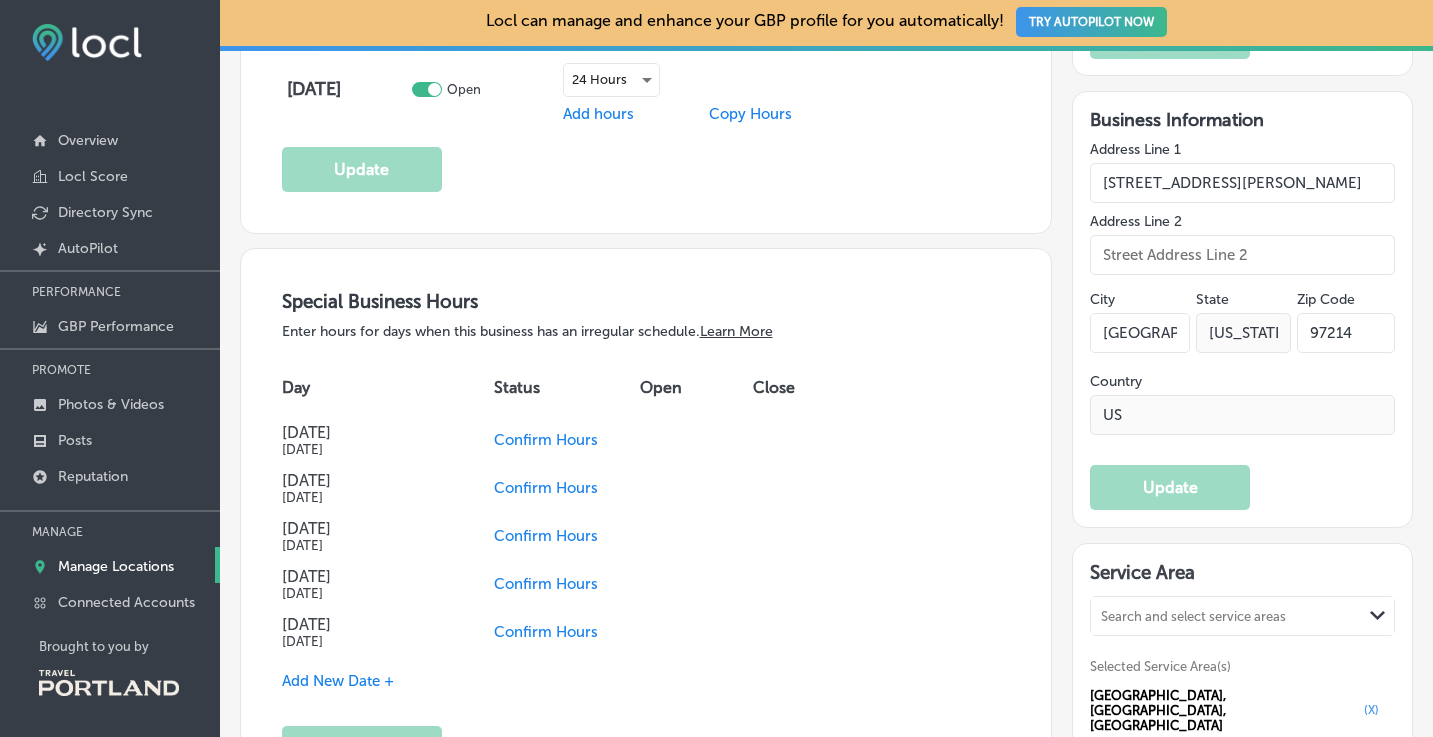 scroll, scrollTop: 1537, scrollLeft: 0, axis: vertical 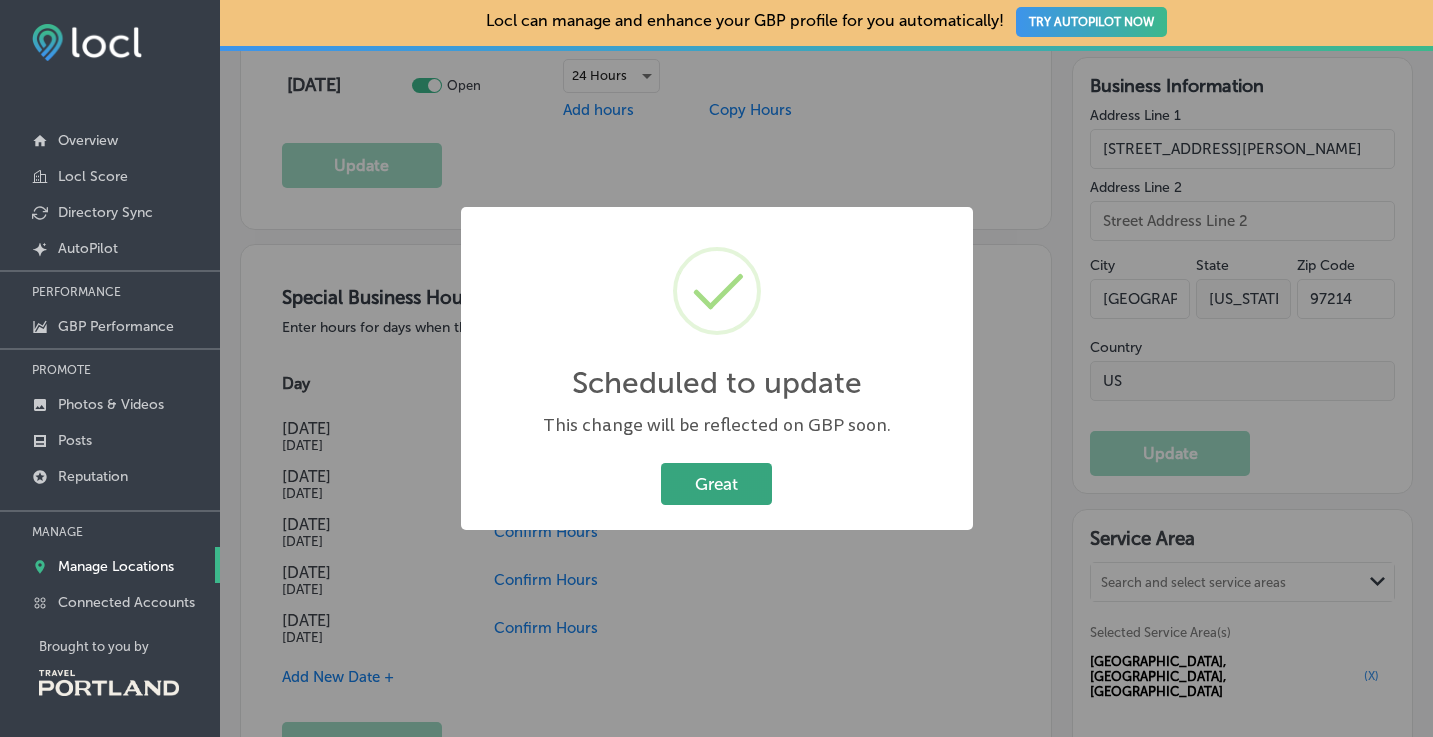 click on "Great" at bounding box center [716, 483] 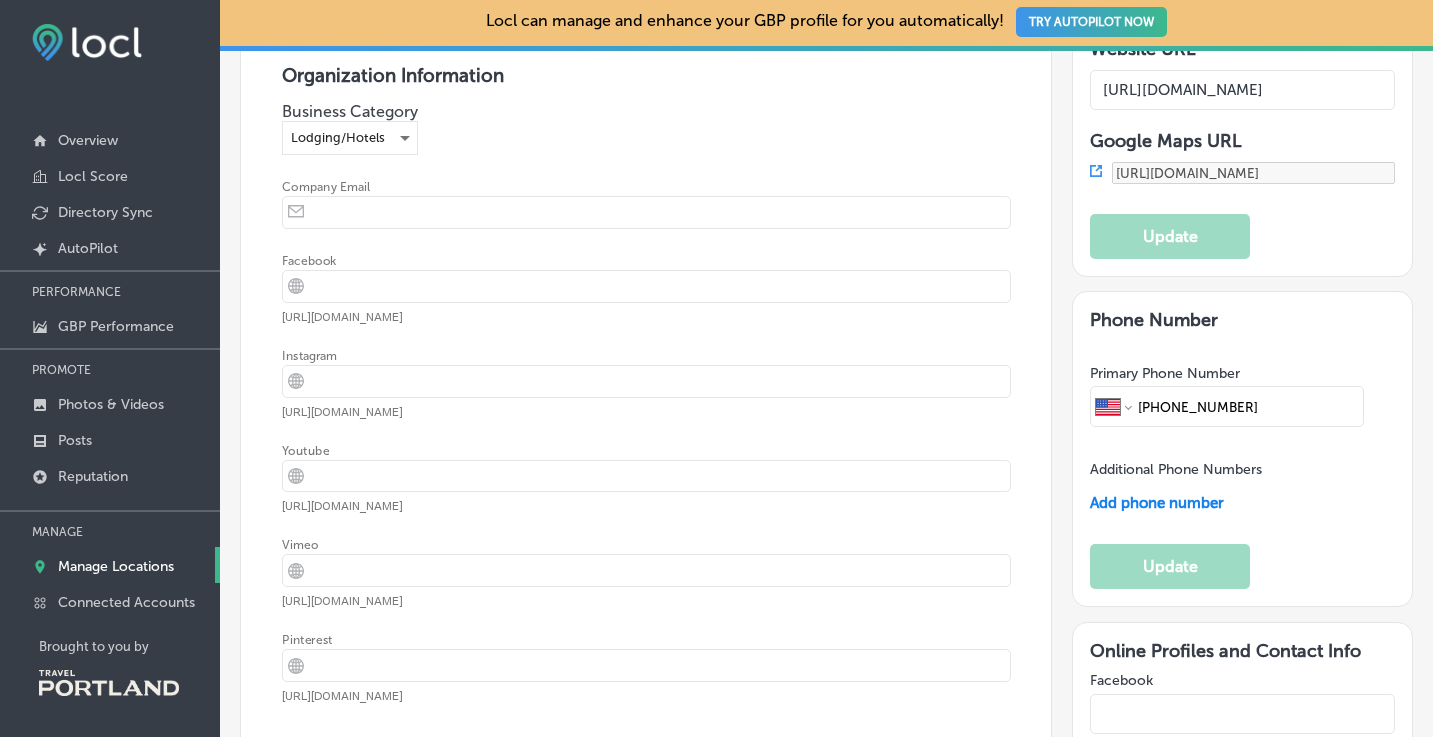scroll, scrollTop: 2345, scrollLeft: 0, axis: vertical 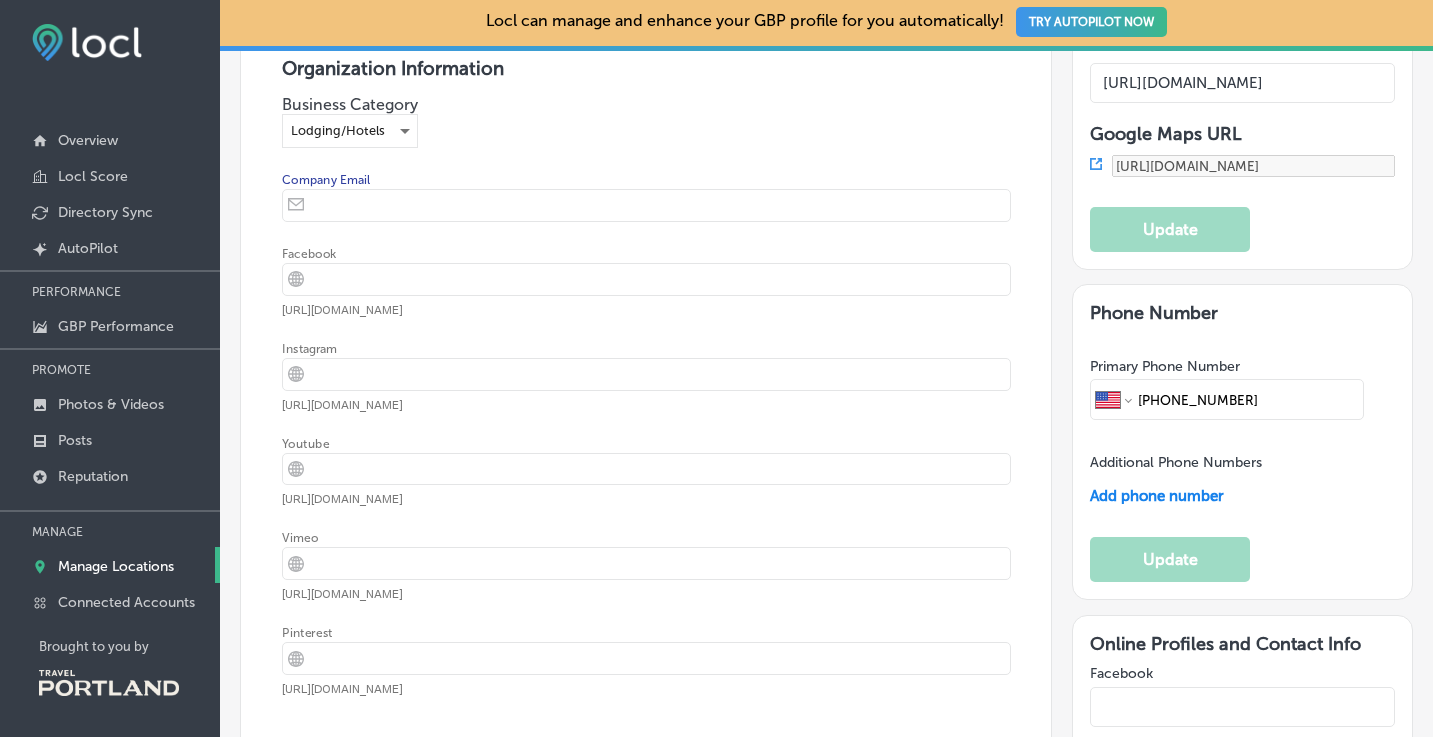 click at bounding box center [662, 205] 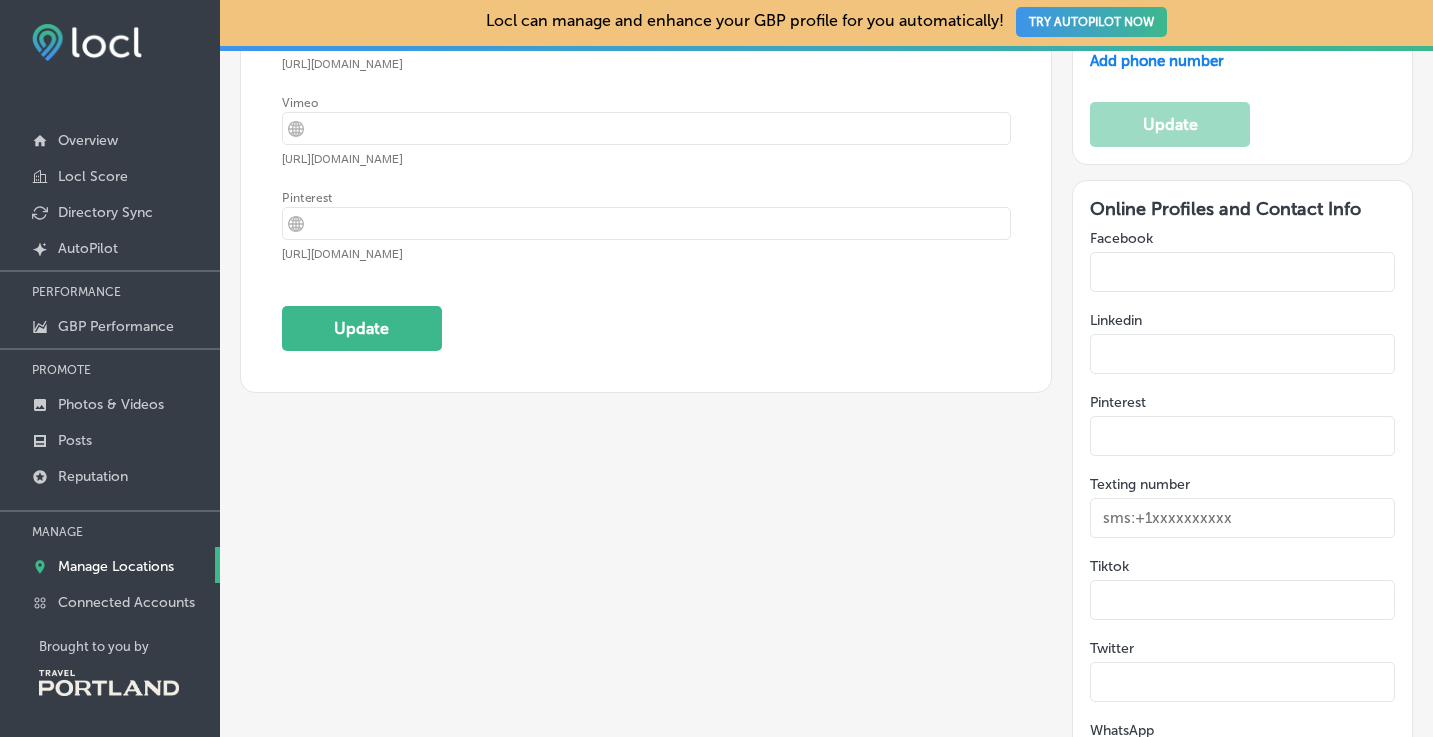 scroll, scrollTop: 2778, scrollLeft: 0, axis: vertical 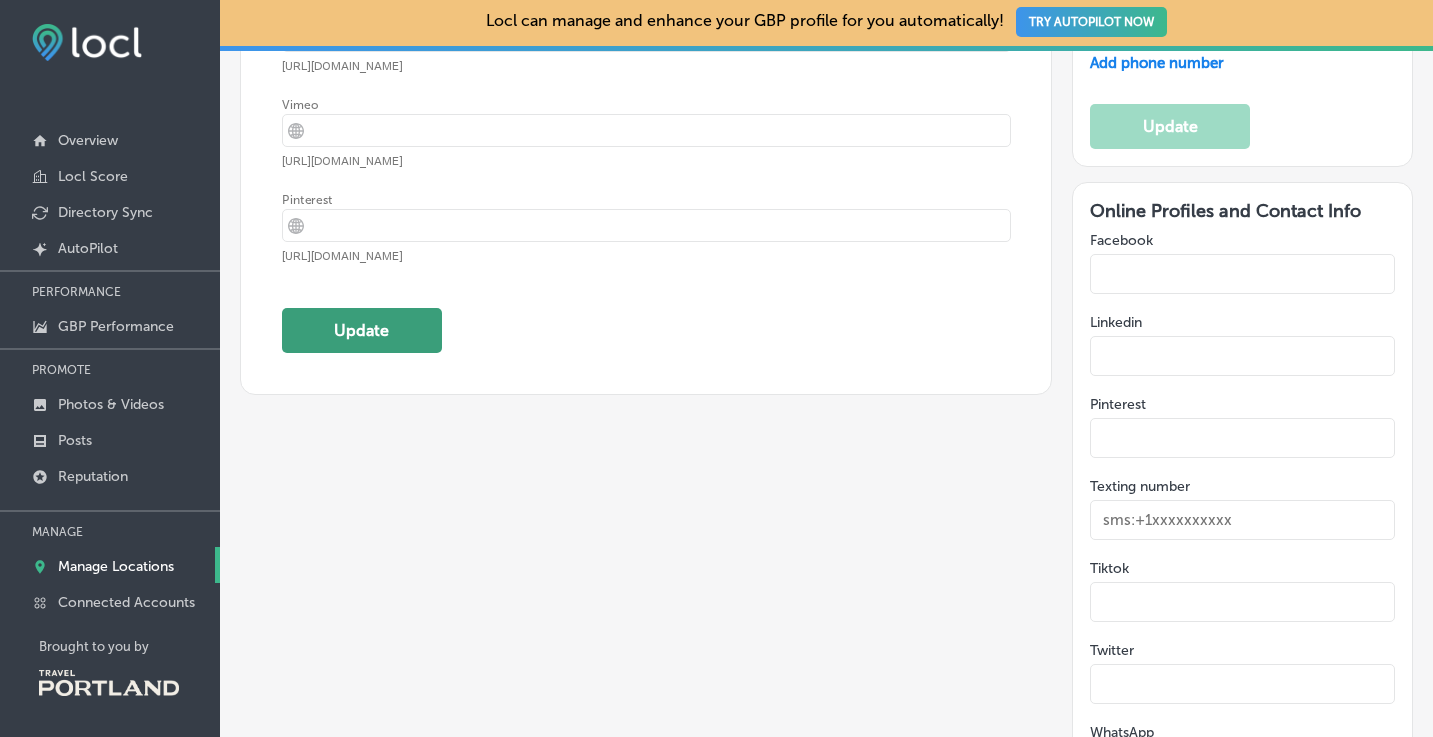 type on "info@jupiterhotel.com" 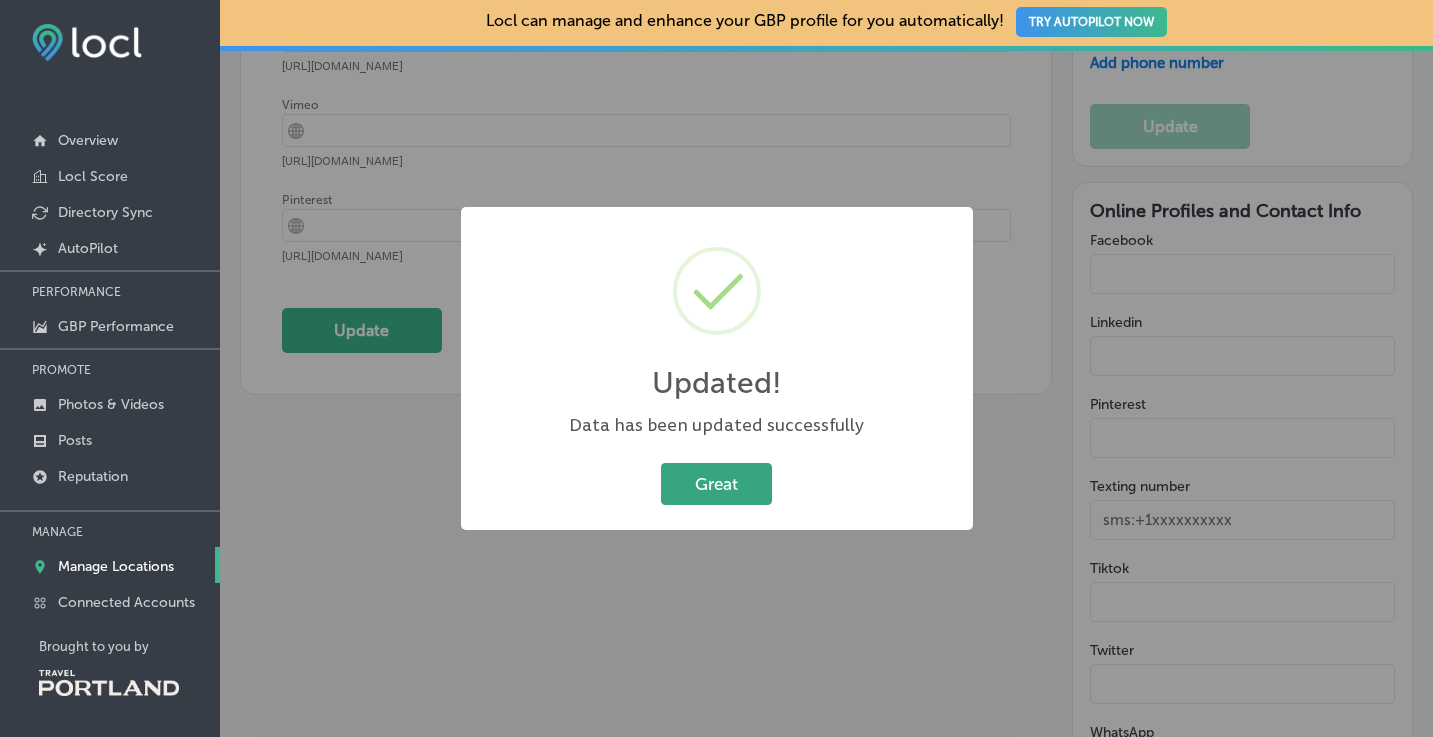 click on "Great" at bounding box center (716, 483) 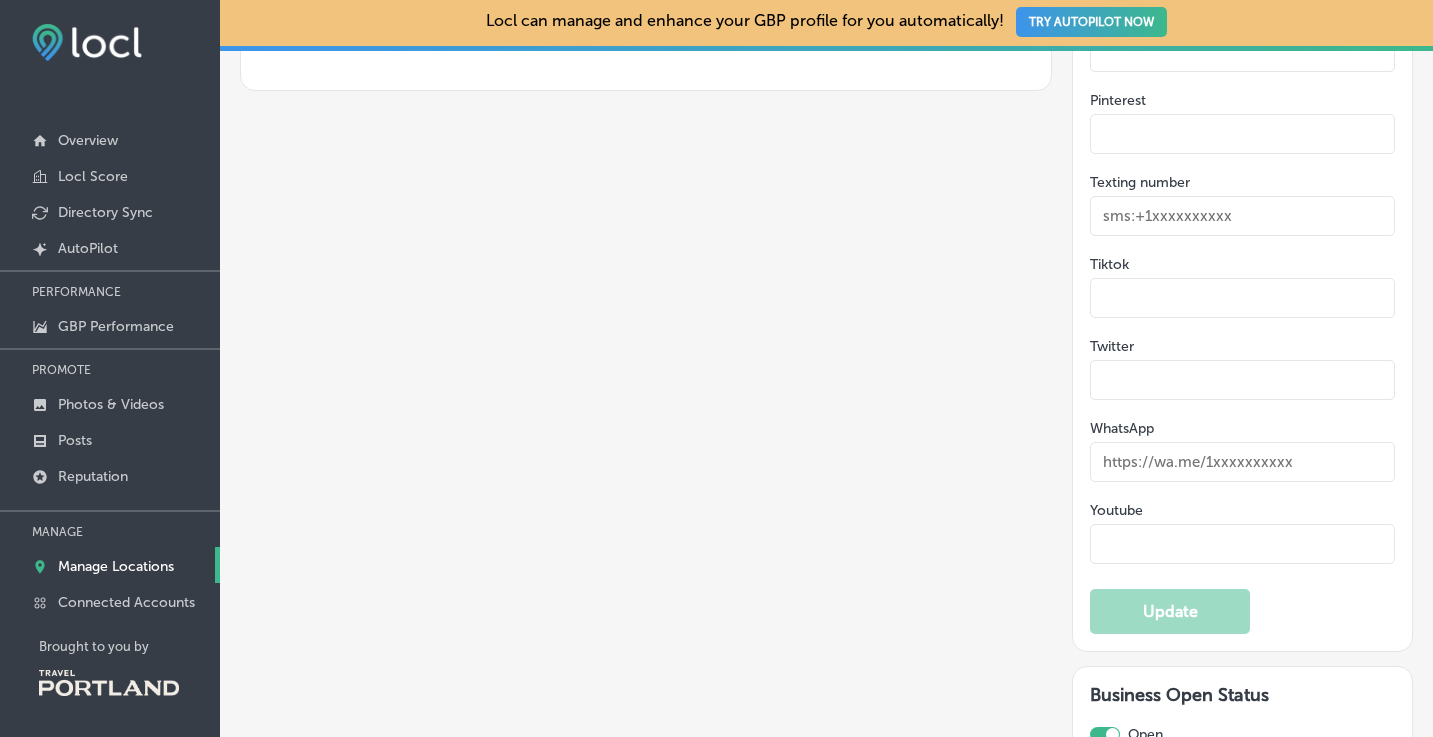 scroll, scrollTop: 3306, scrollLeft: 0, axis: vertical 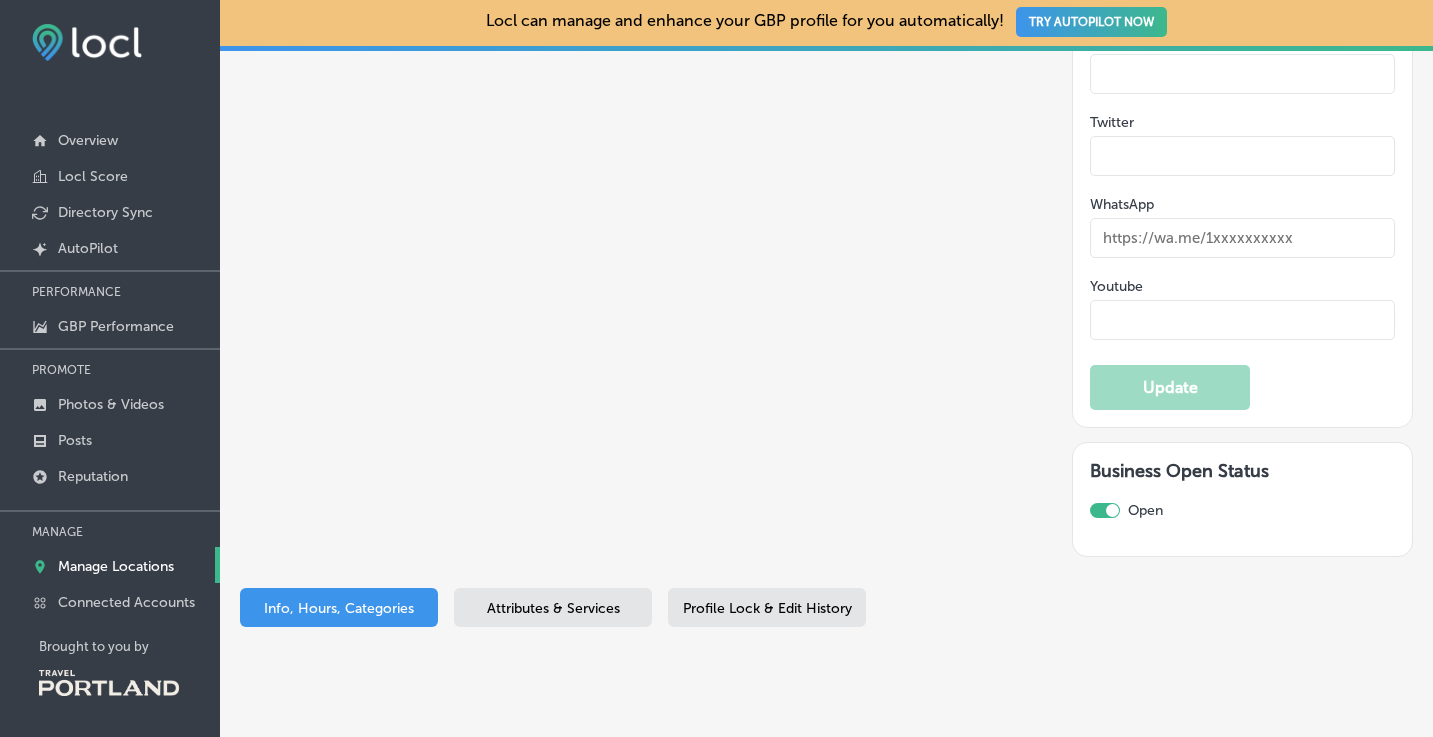 click on "Attributes & Services" at bounding box center (553, 608) 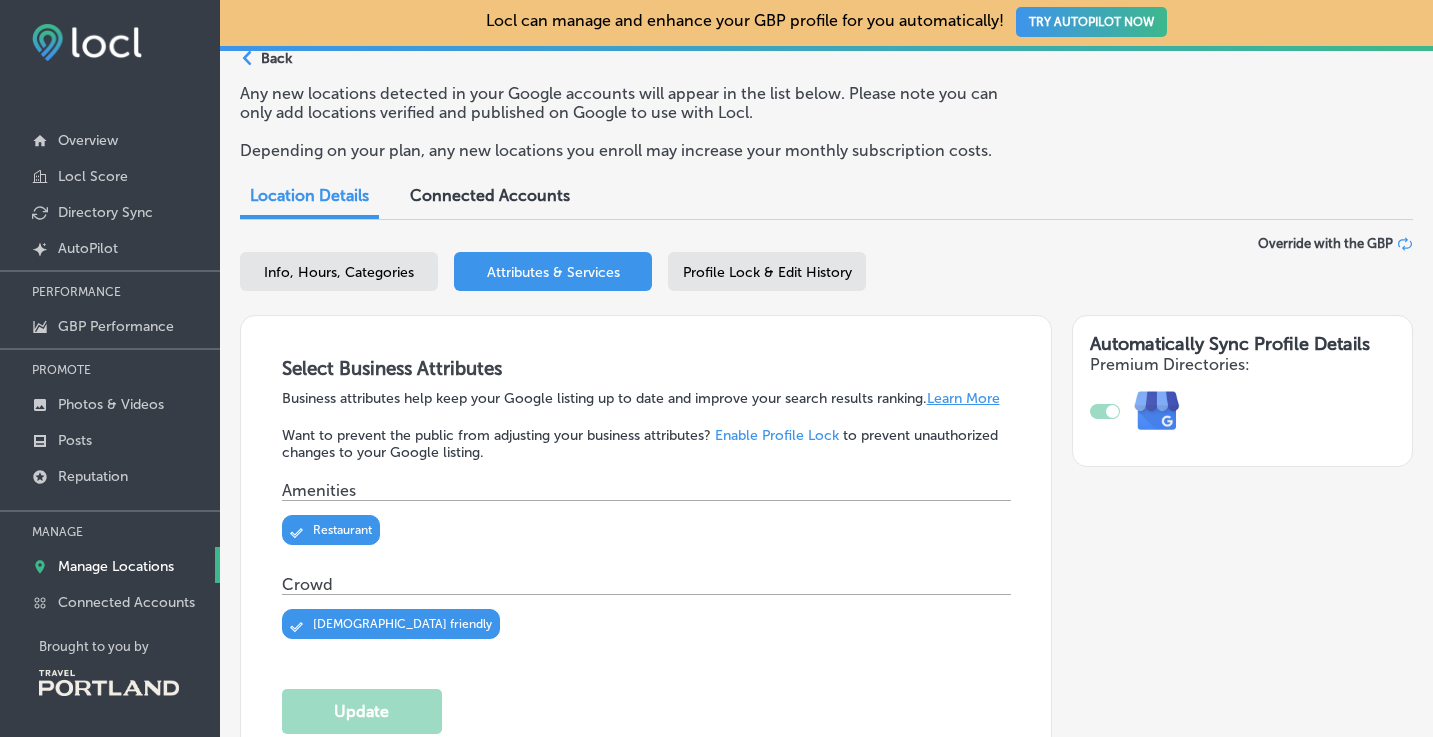 scroll, scrollTop: 0, scrollLeft: 0, axis: both 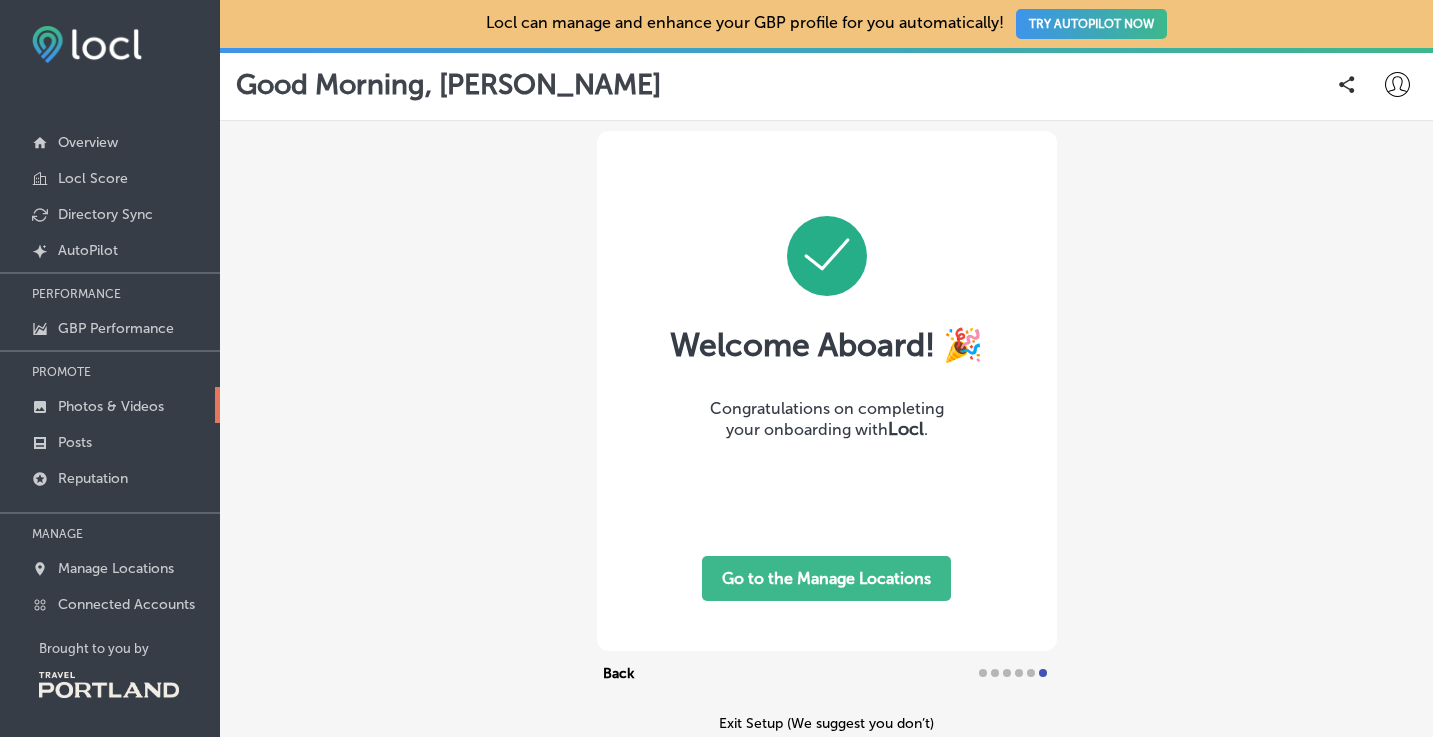 click on "Photos & Videos" at bounding box center [111, 406] 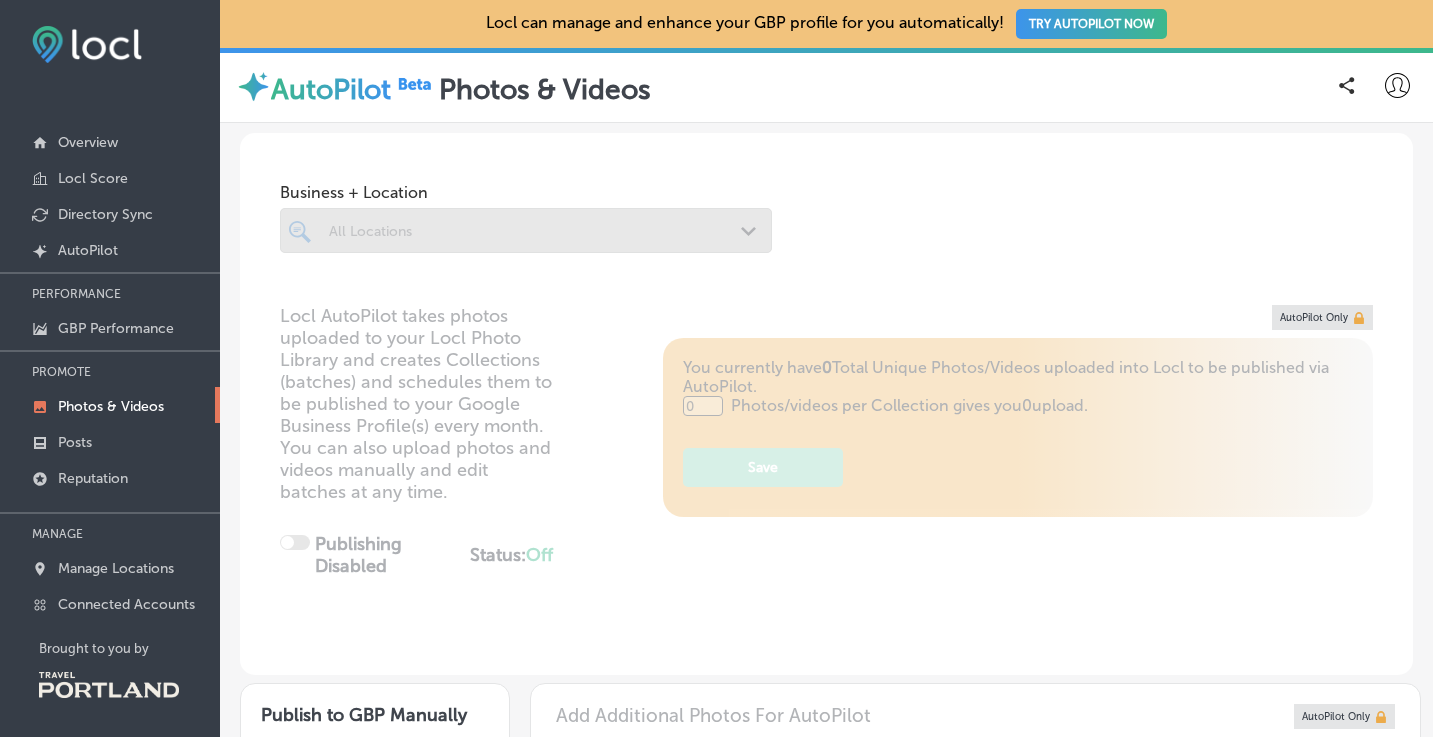 type on "5" 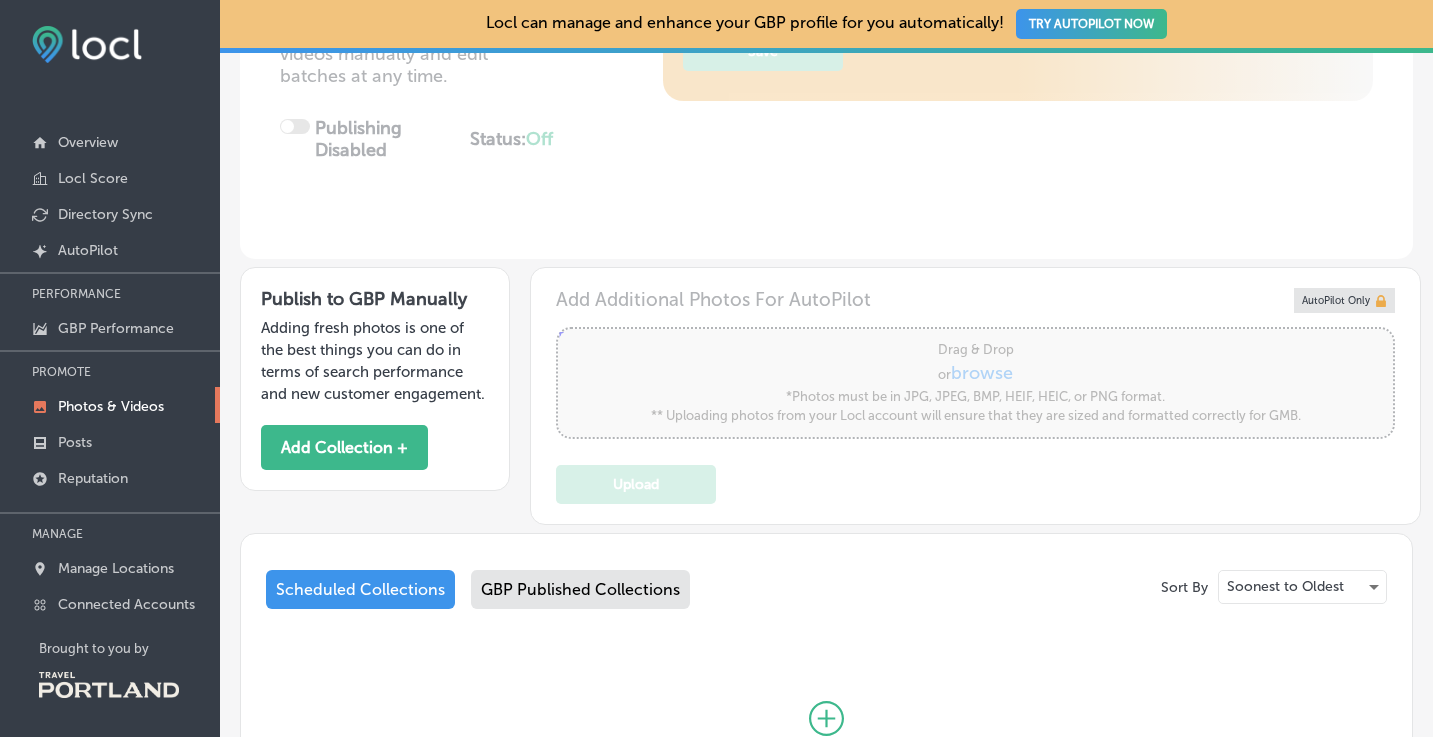 scroll, scrollTop: 634, scrollLeft: 0, axis: vertical 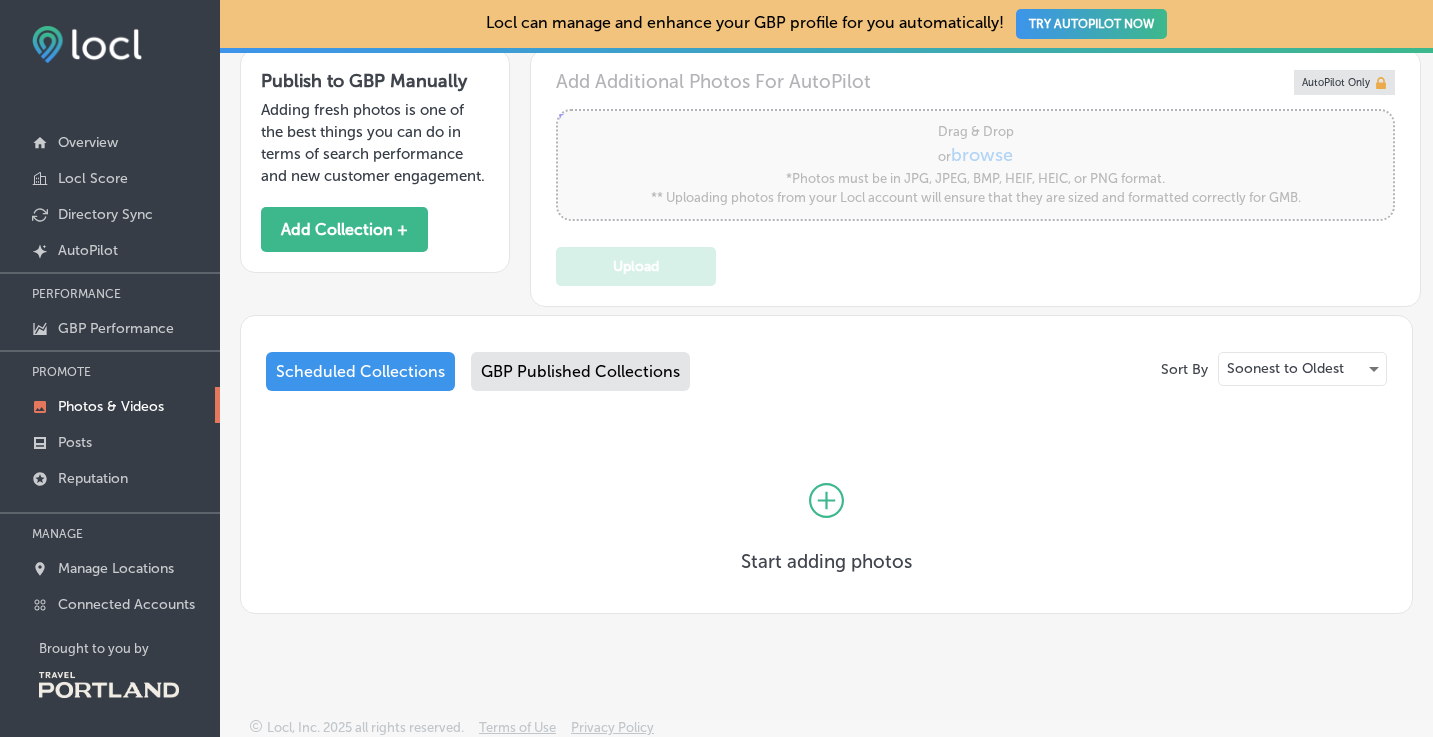 click on "GBP Published Collections" at bounding box center [580, 371] 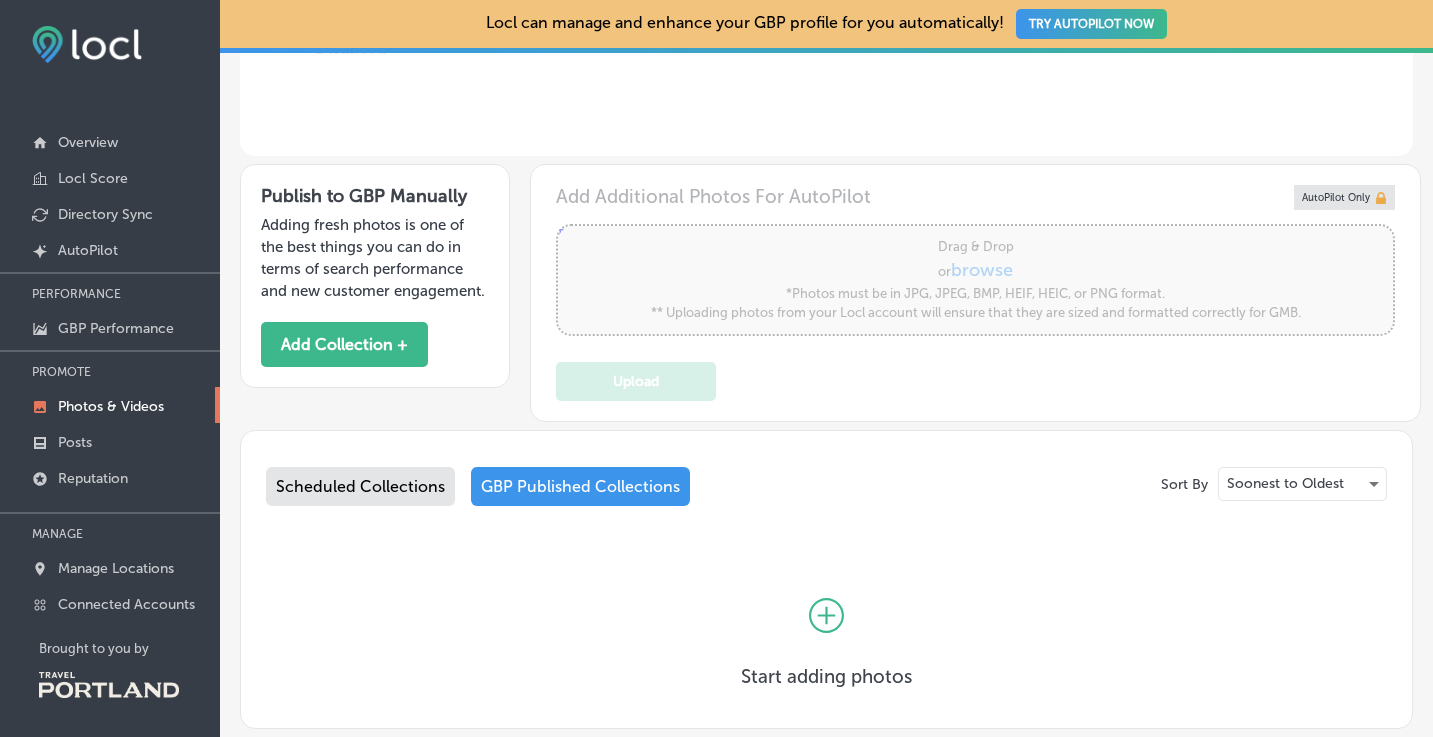 scroll, scrollTop: 558, scrollLeft: 0, axis: vertical 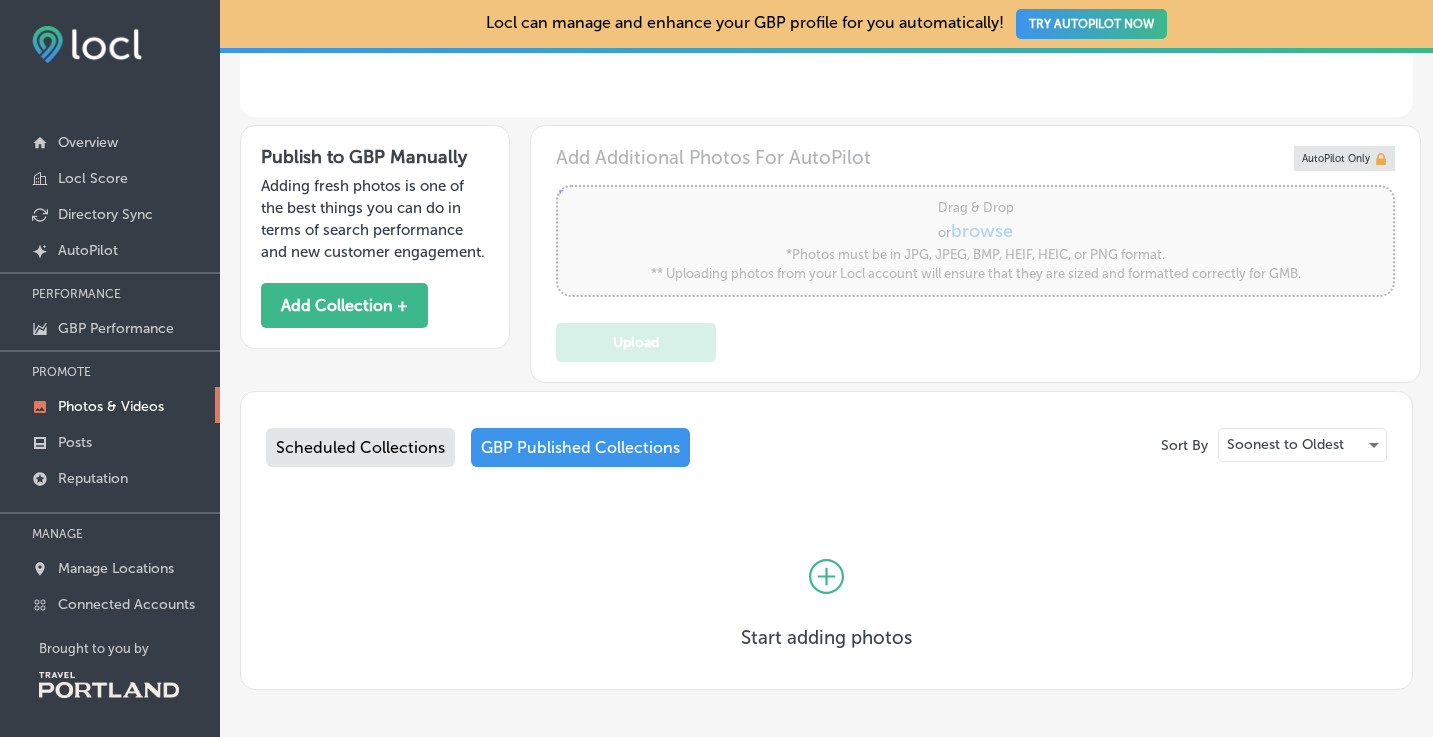 click on "Scheduled Collections" at bounding box center (360, 447) 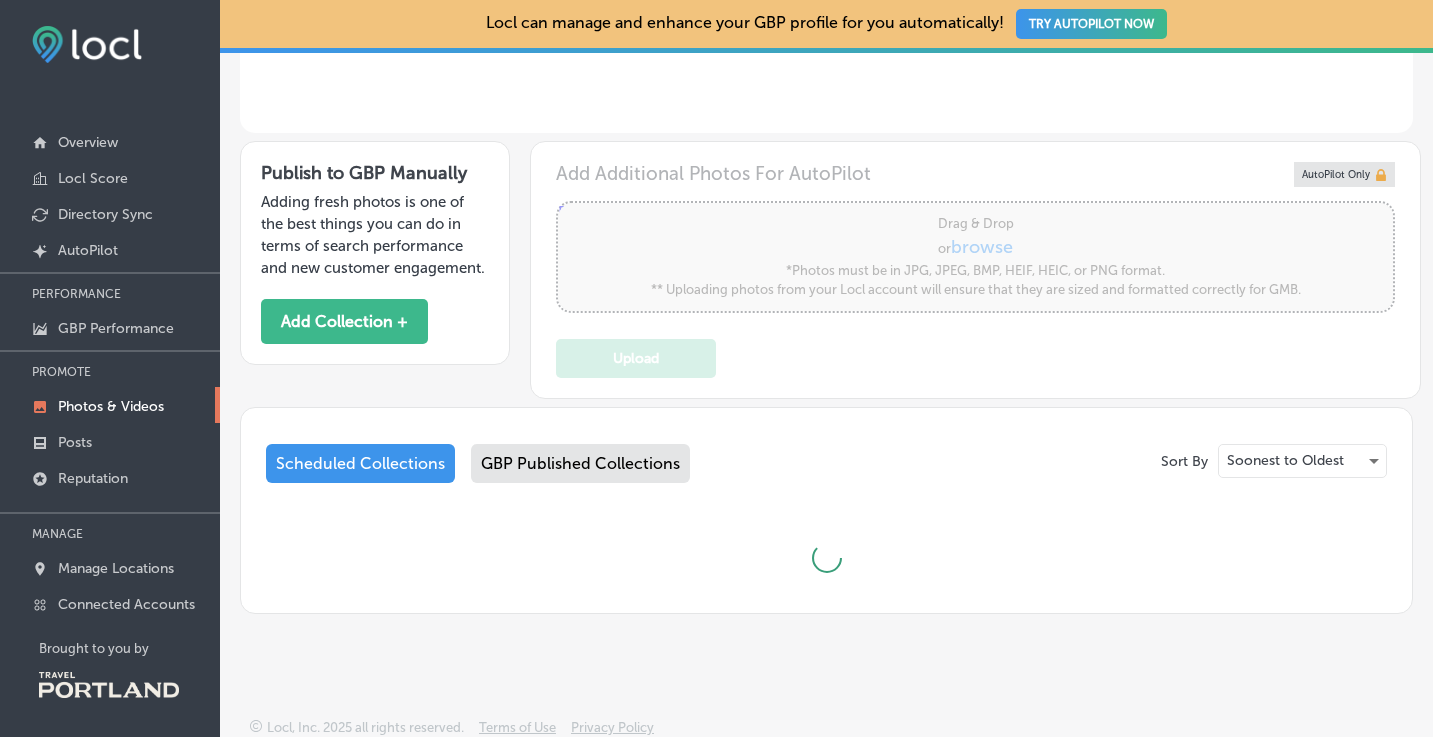 scroll, scrollTop: 558, scrollLeft: 0, axis: vertical 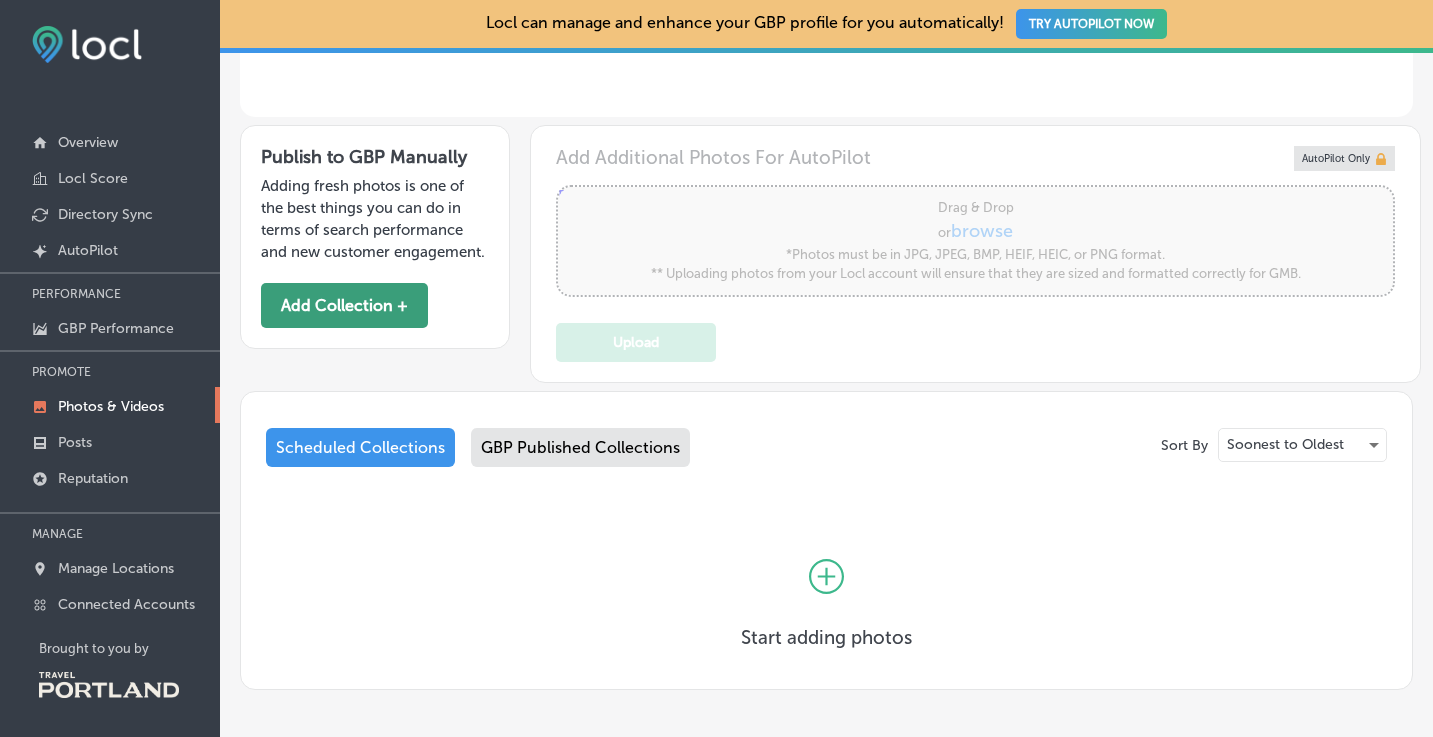click on "Add Collection +" at bounding box center (344, 305) 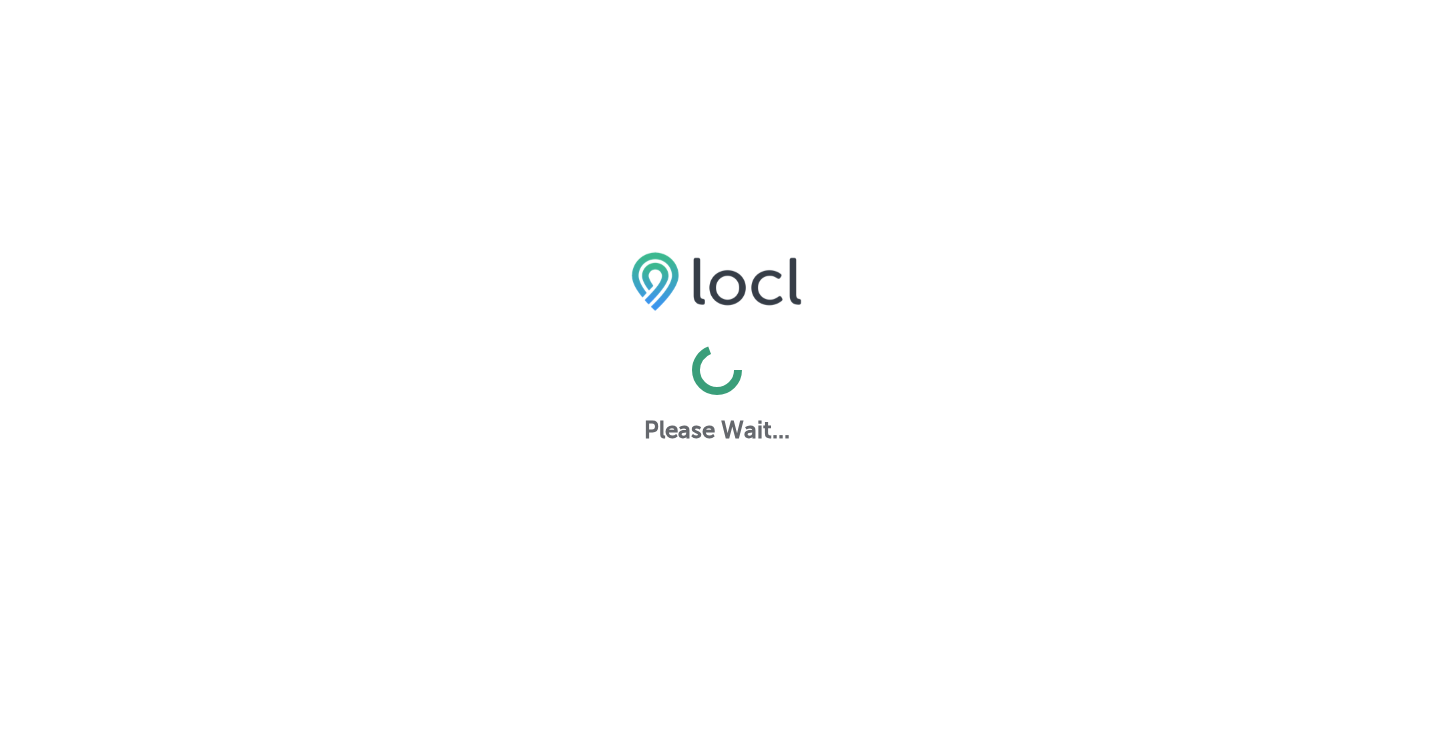scroll, scrollTop: 0, scrollLeft: 0, axis: both 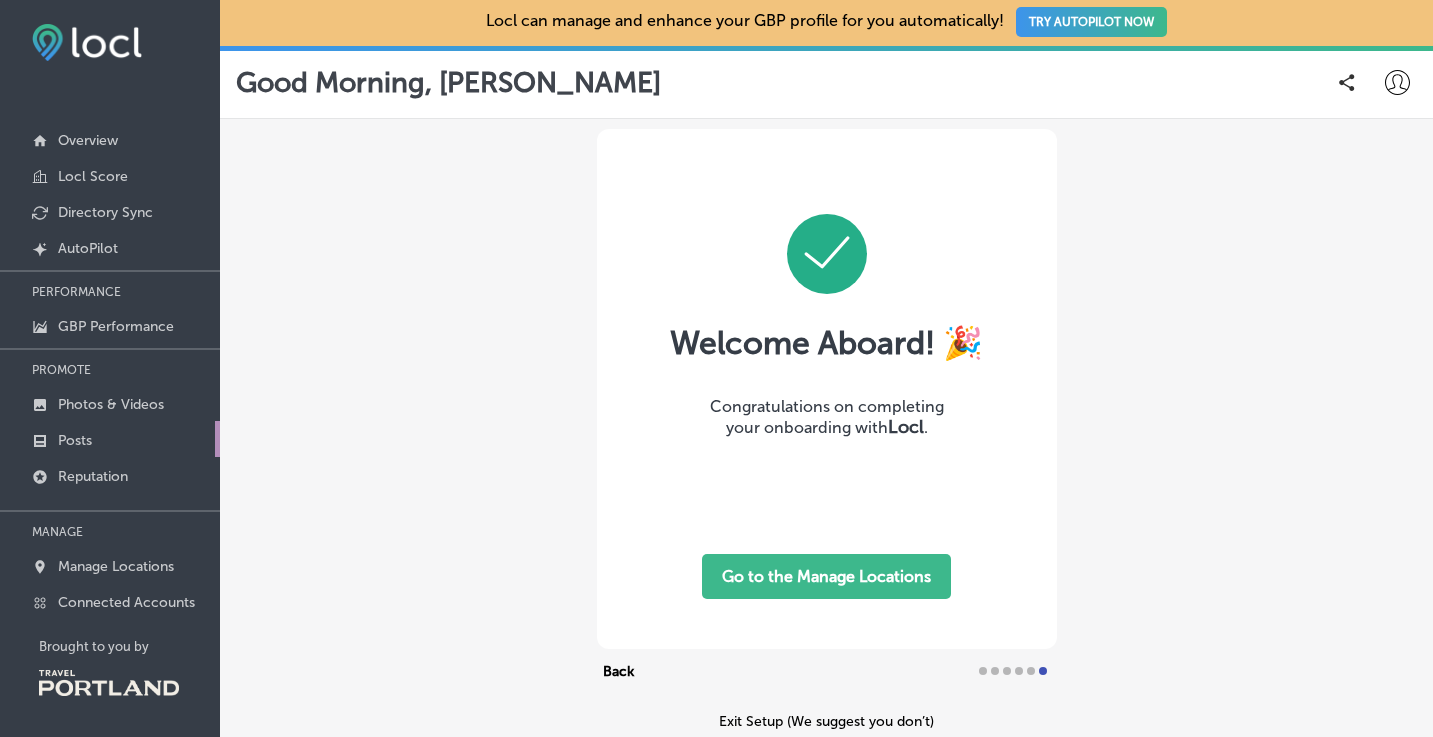 click on "Posts" at bounding box center (75, 440) 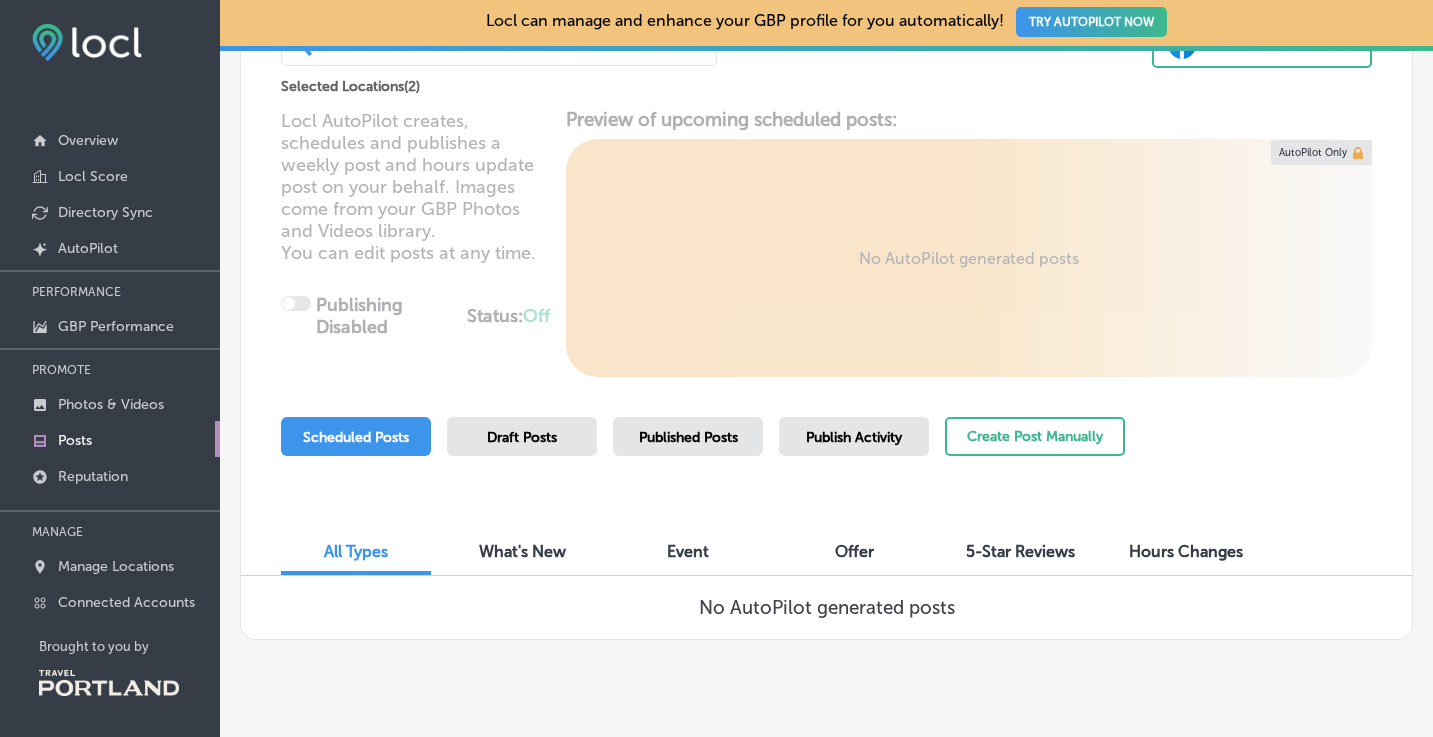 scroll, scrollTop: 228, scrollLeft: 0, axis: vertical 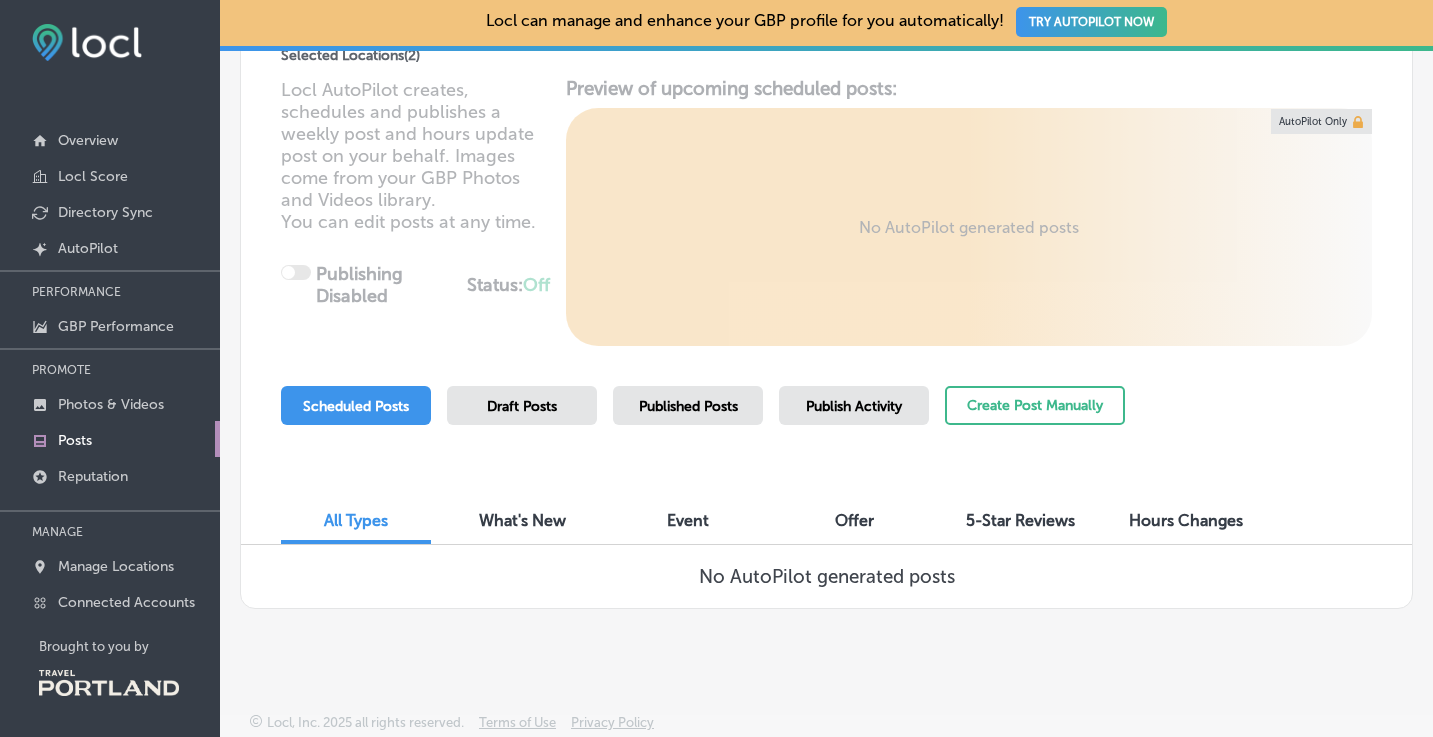 click on "Draft Posts" at bounding box center (522, 406) 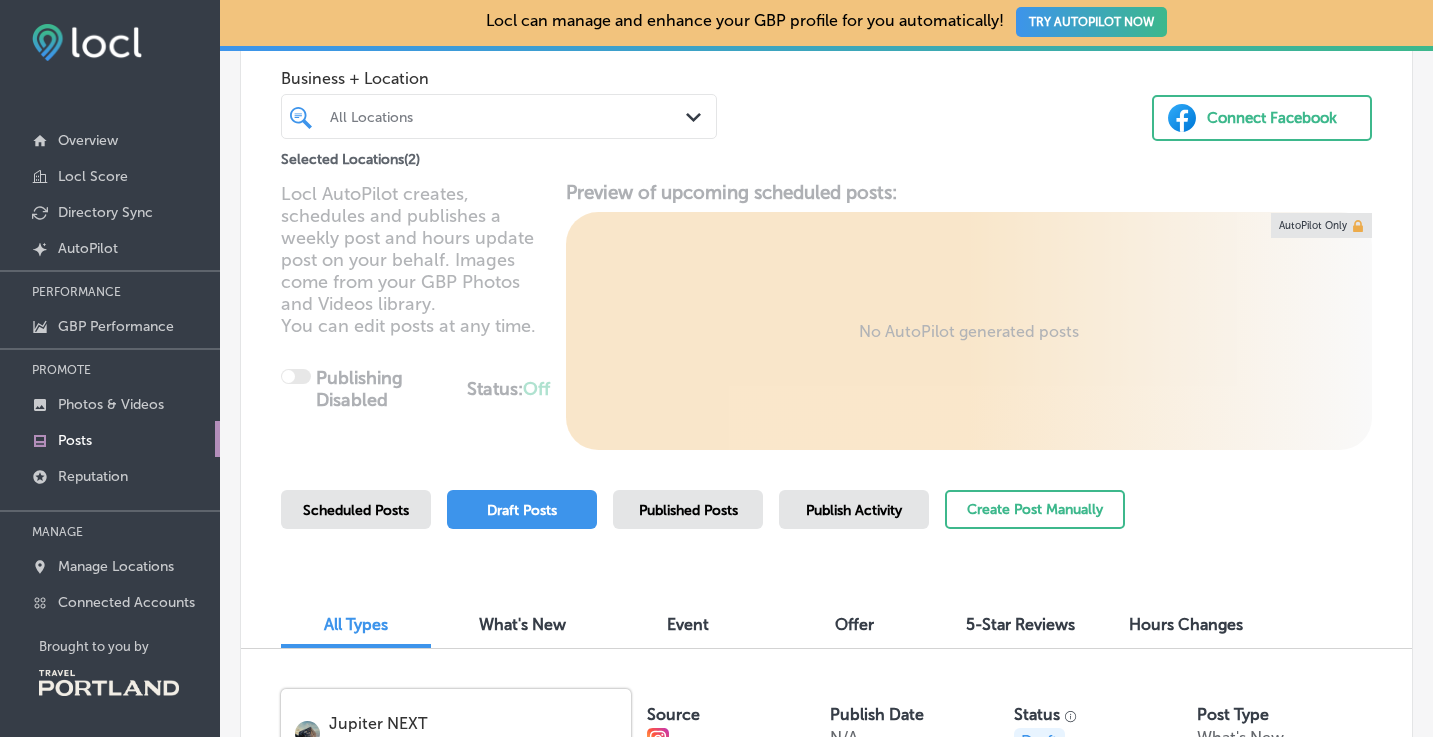 scroll, scrollTop: 156, scrollLeft: 0, axis: vertical 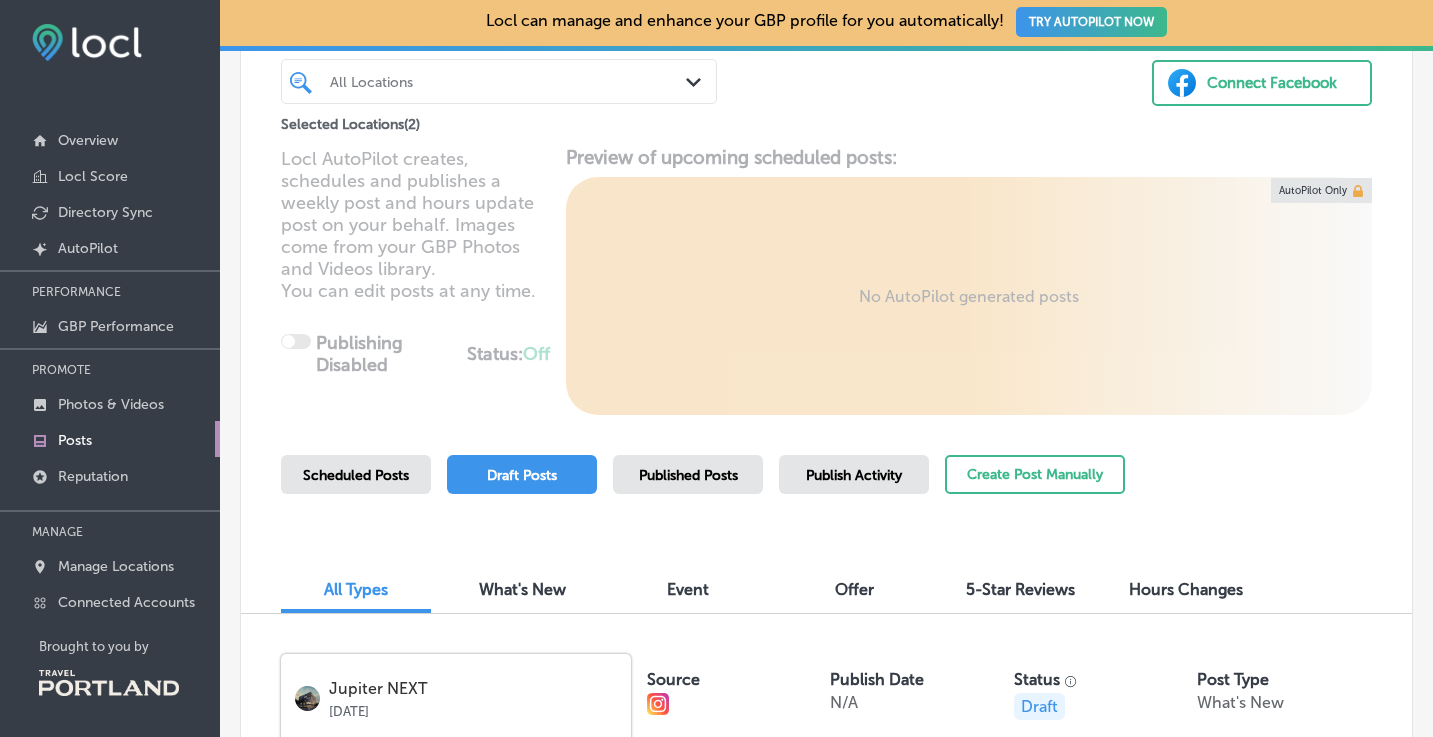 click on "Publish Activity" at bounding box center (854, 475) 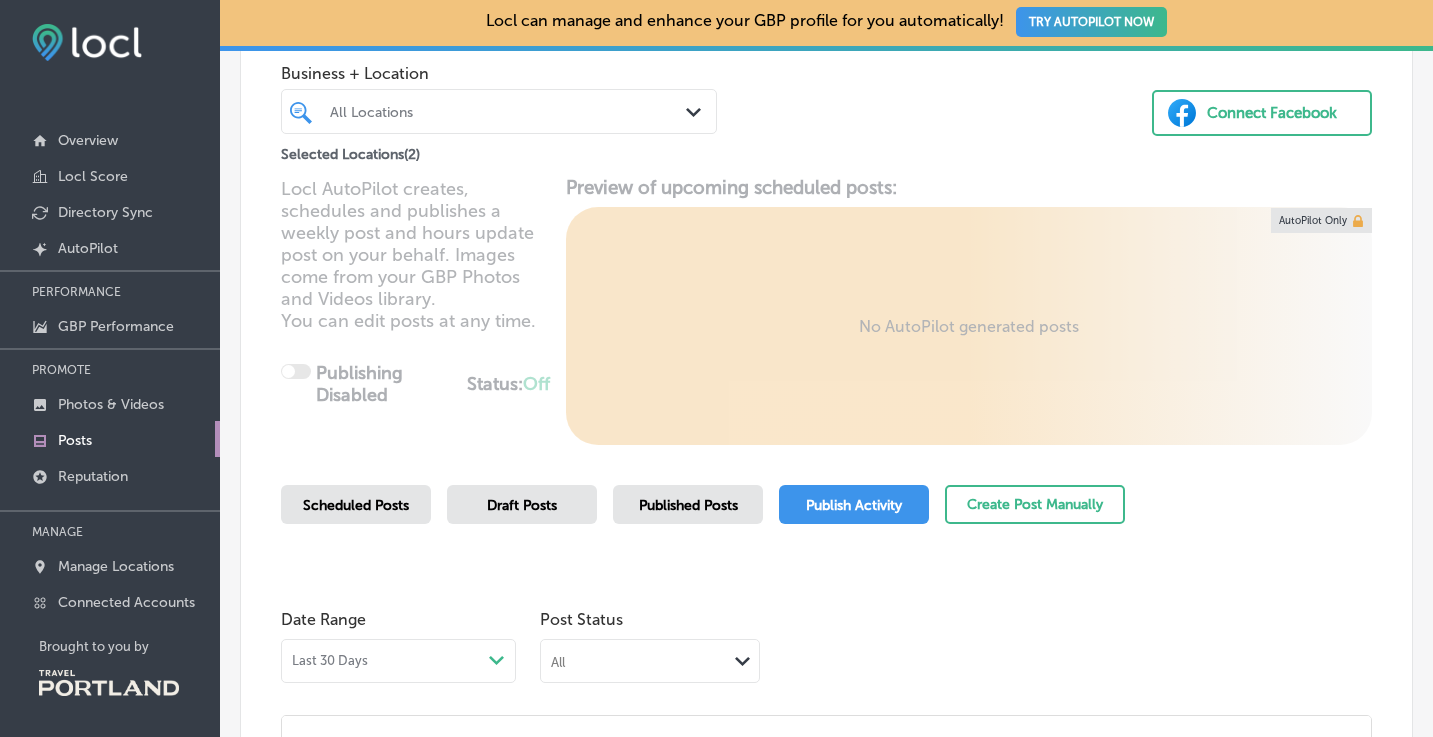 scroll, scrollTop: 122, scrollLeft: 0, axis: vertical 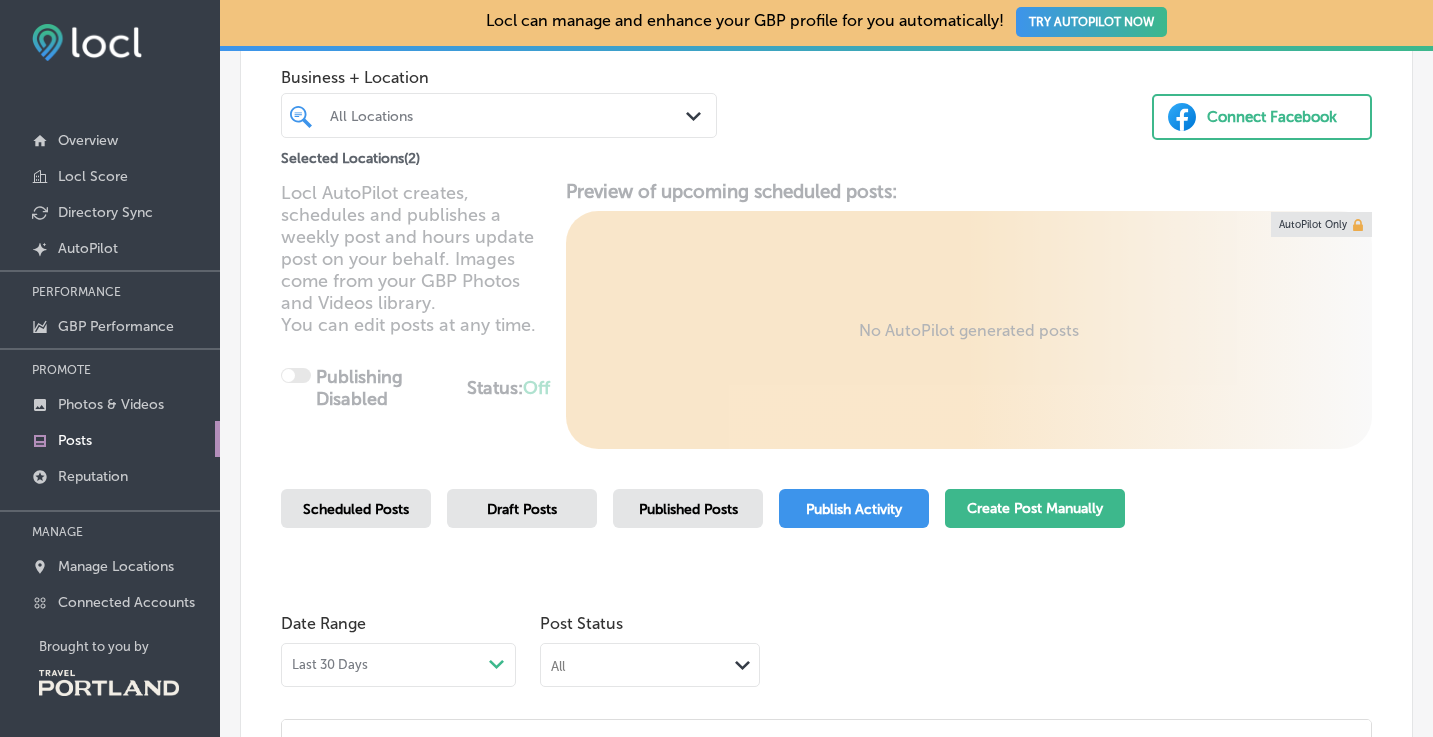 click on "Create Post Manually" at bounding box center (1035, 508) 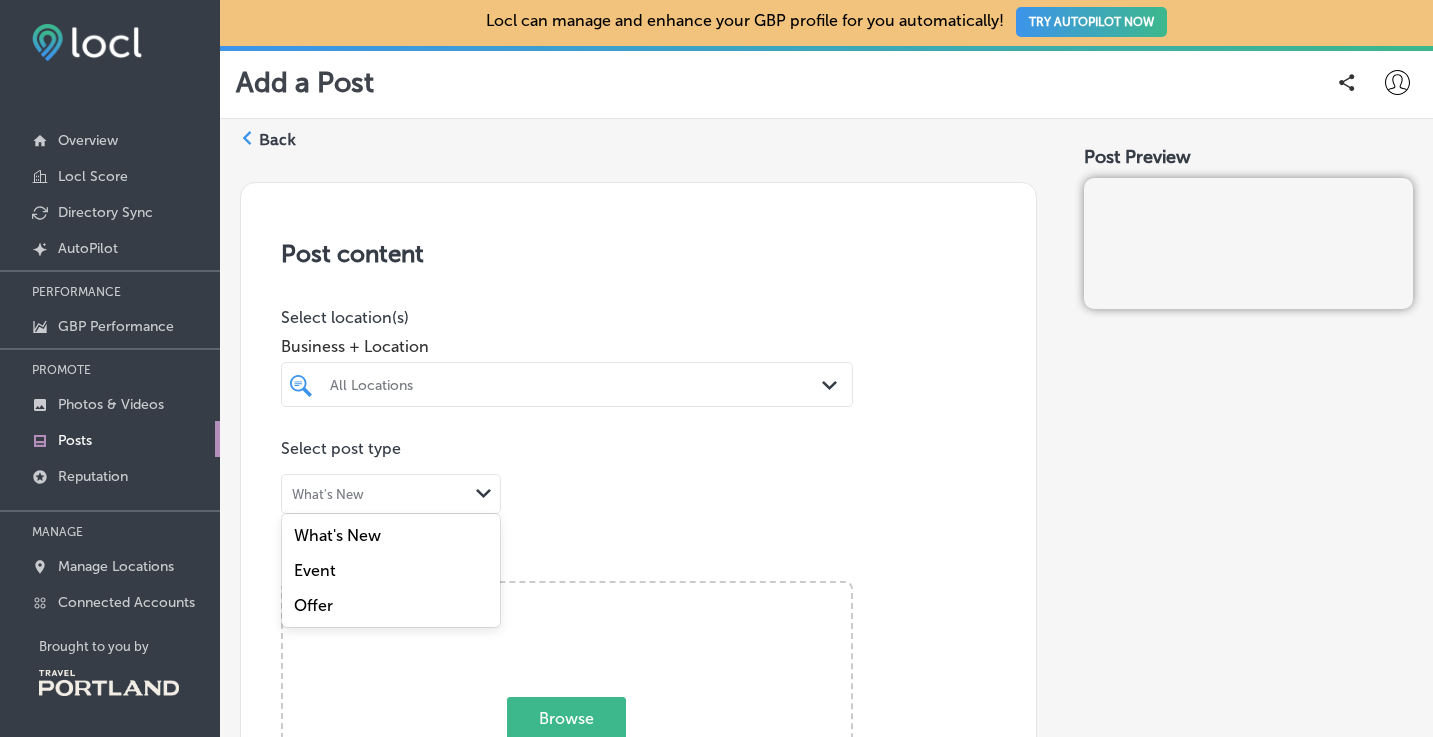 click on "Path
Created with Sketch." 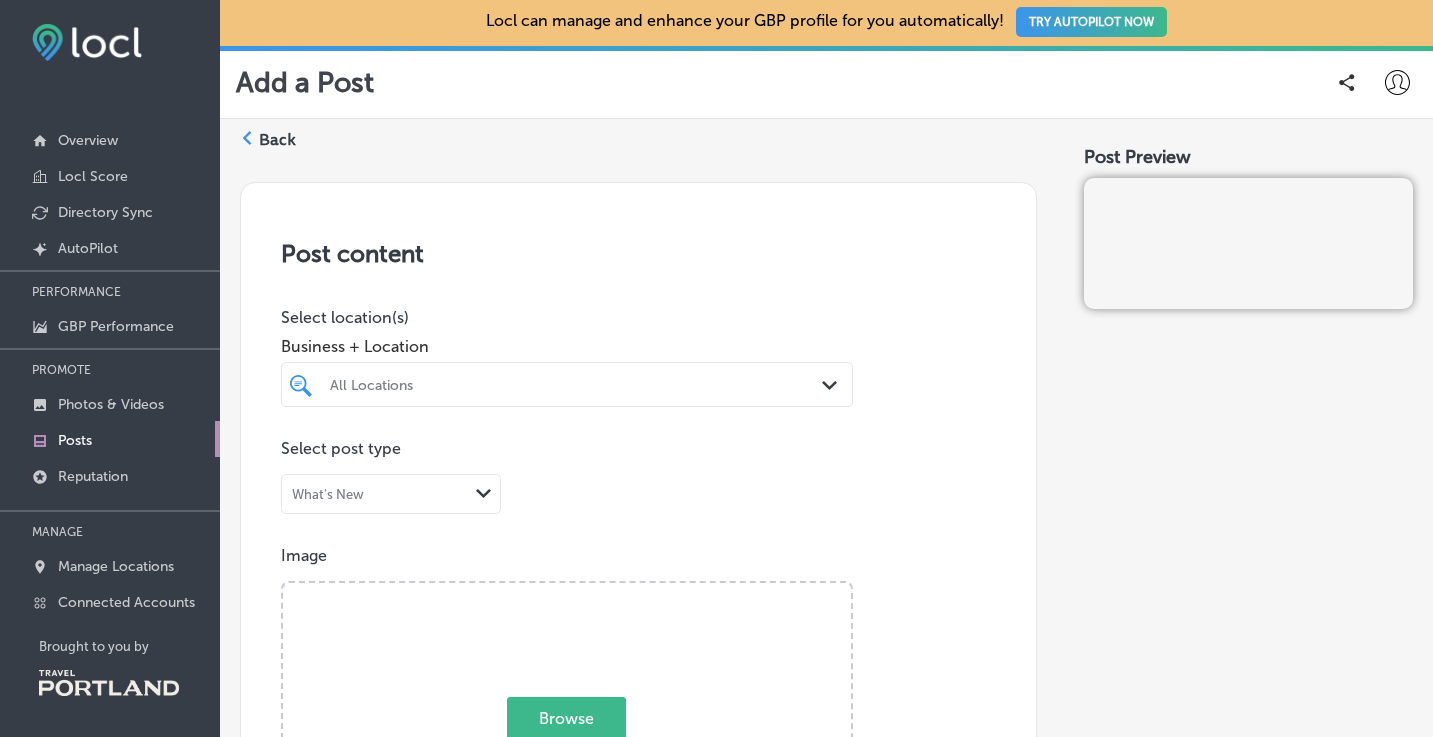 click on "Path
Created with Sketch." 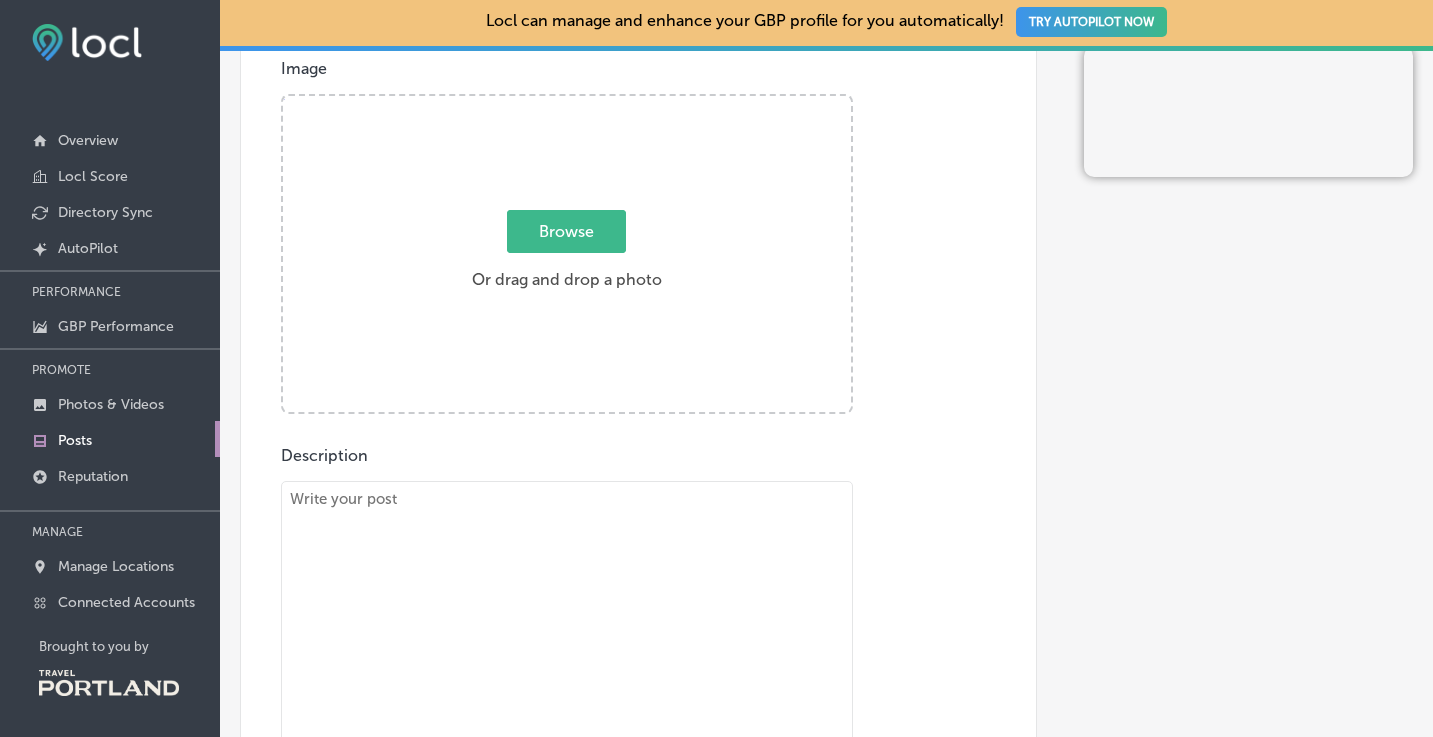 scroll, scrollTop: 0, scrollLeft: 0, axis: both 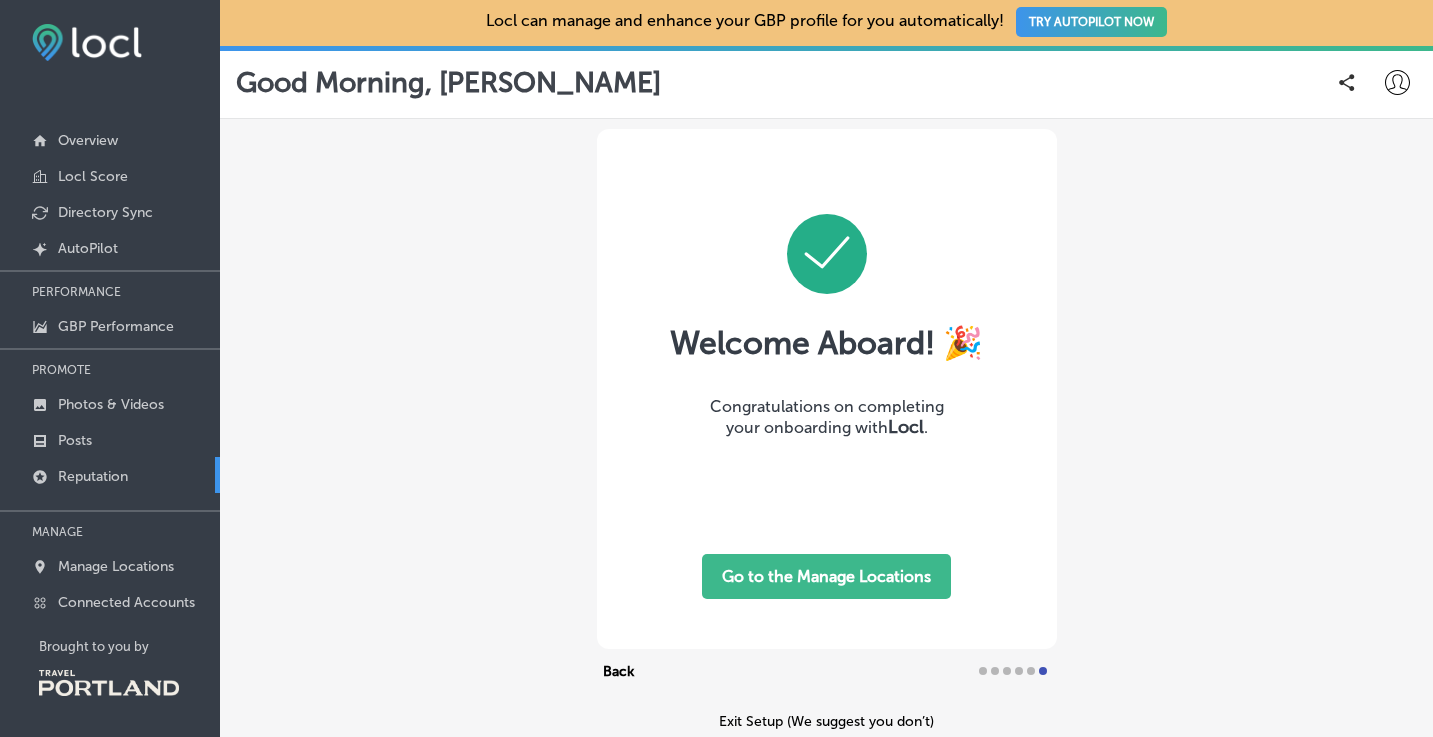 click on "Reputation" at bounding box center [93, 476] 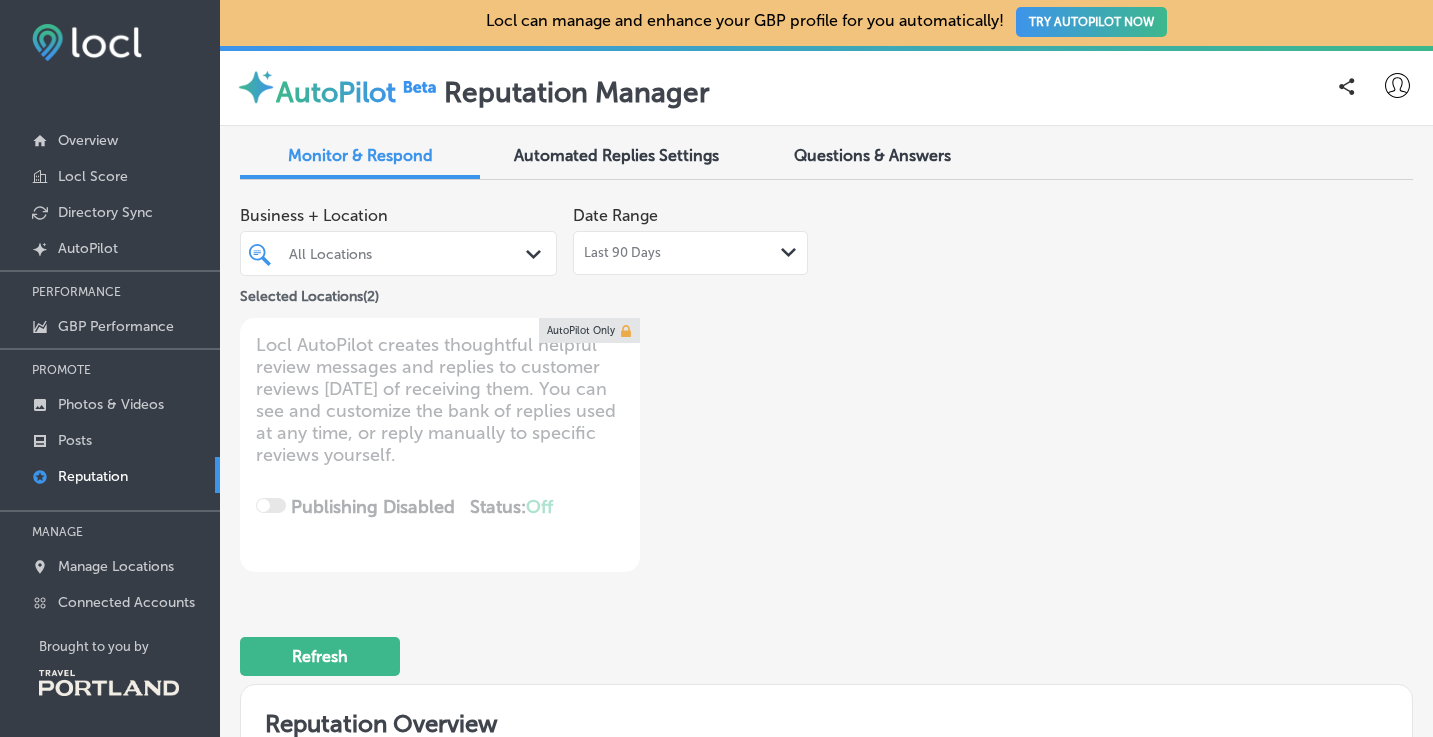 type on "x" 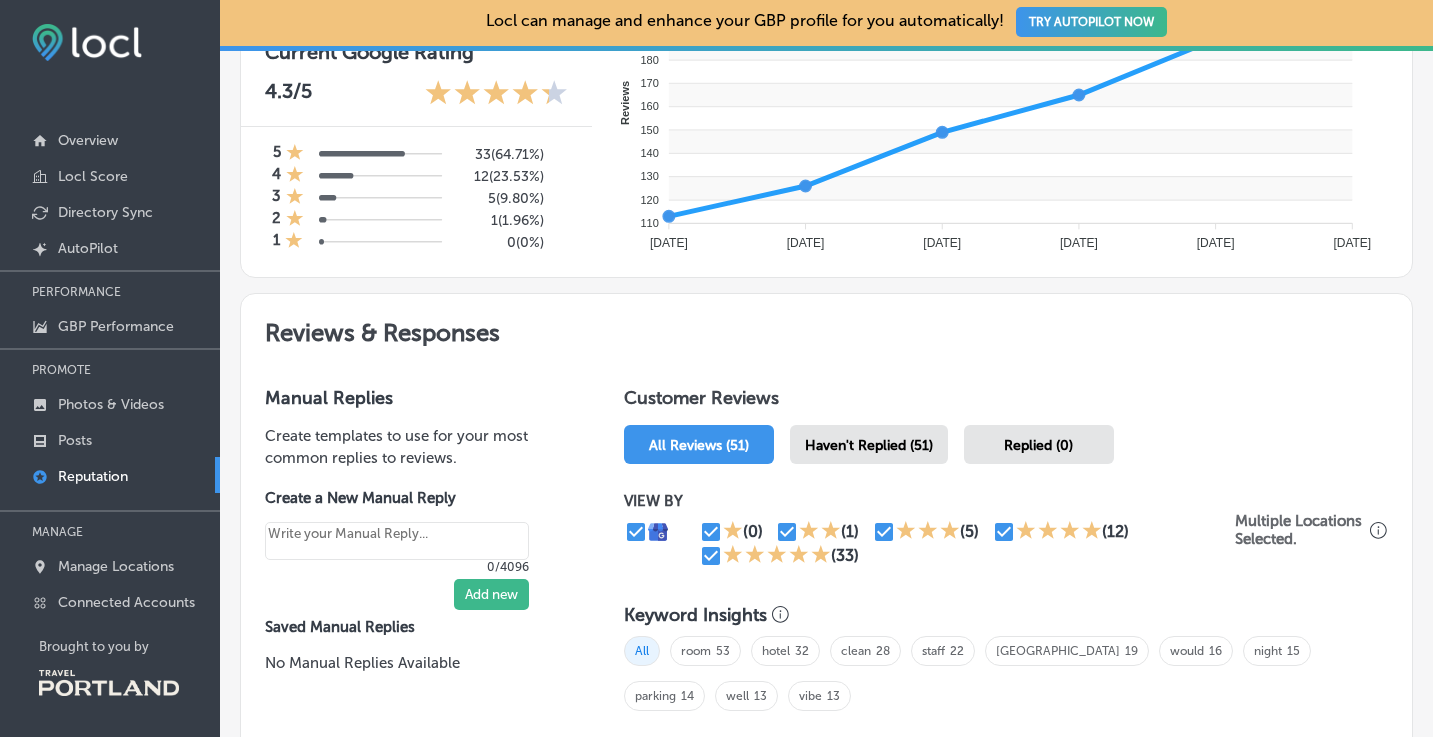 scroll, scrollTop: 859, scrollLeft: 0, axis: vertical 